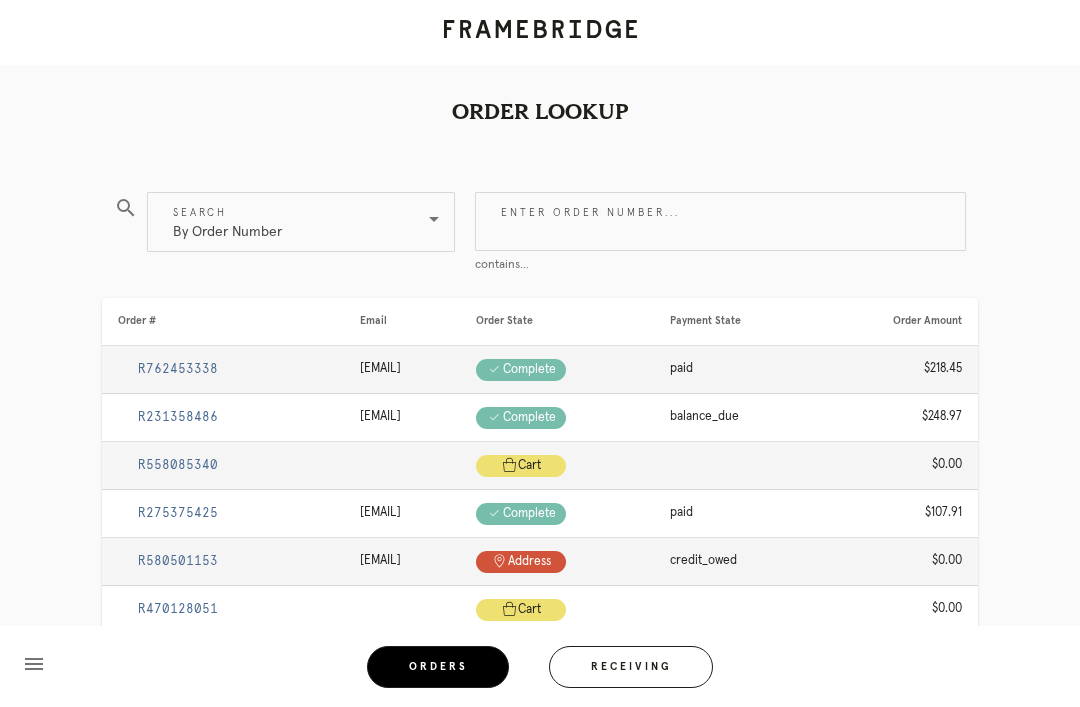 scroll, scrollTop: 0, scrollLeft: 0, axis: both 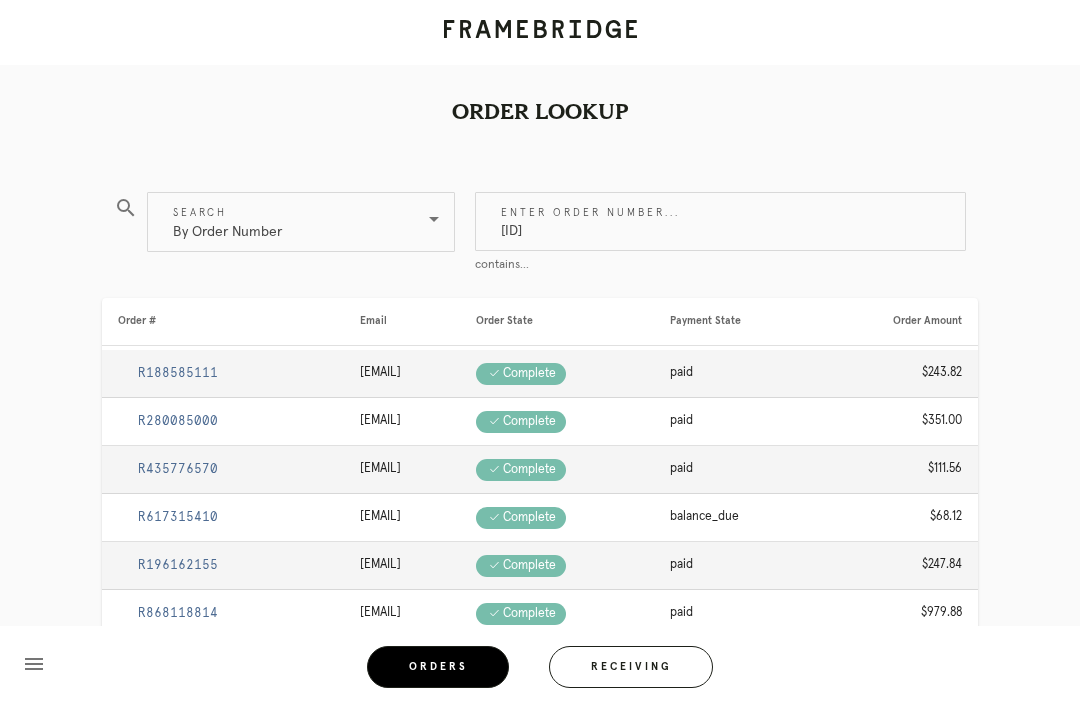 type on "M761745489" 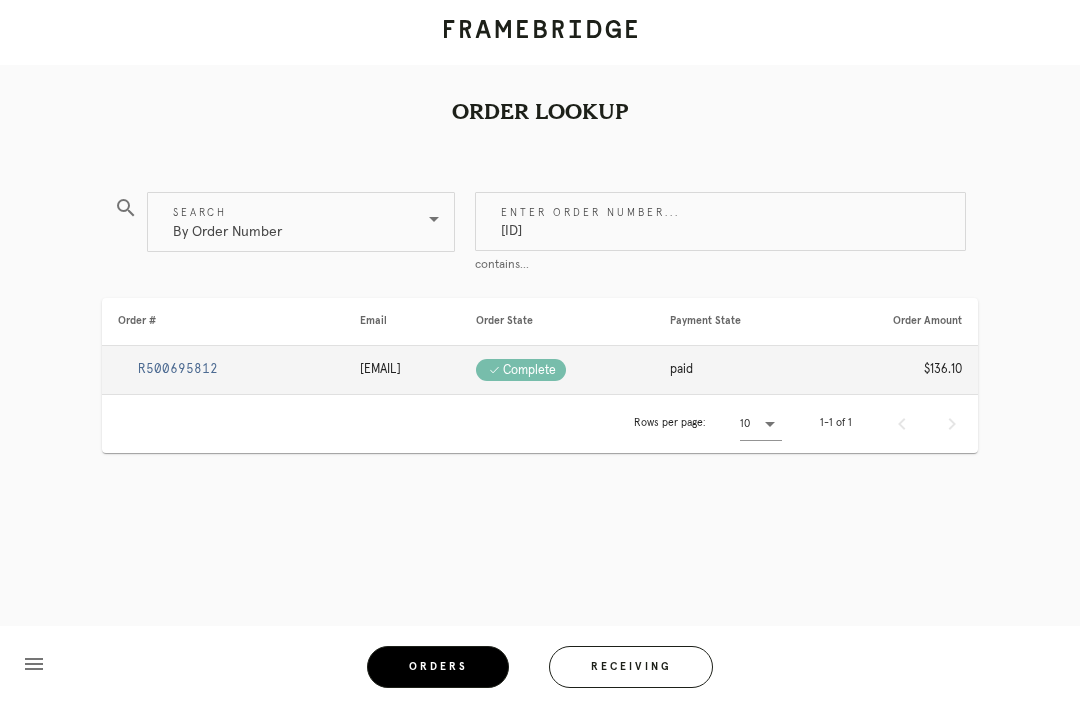 click on "R500695812" at bounding box center [178, 369] 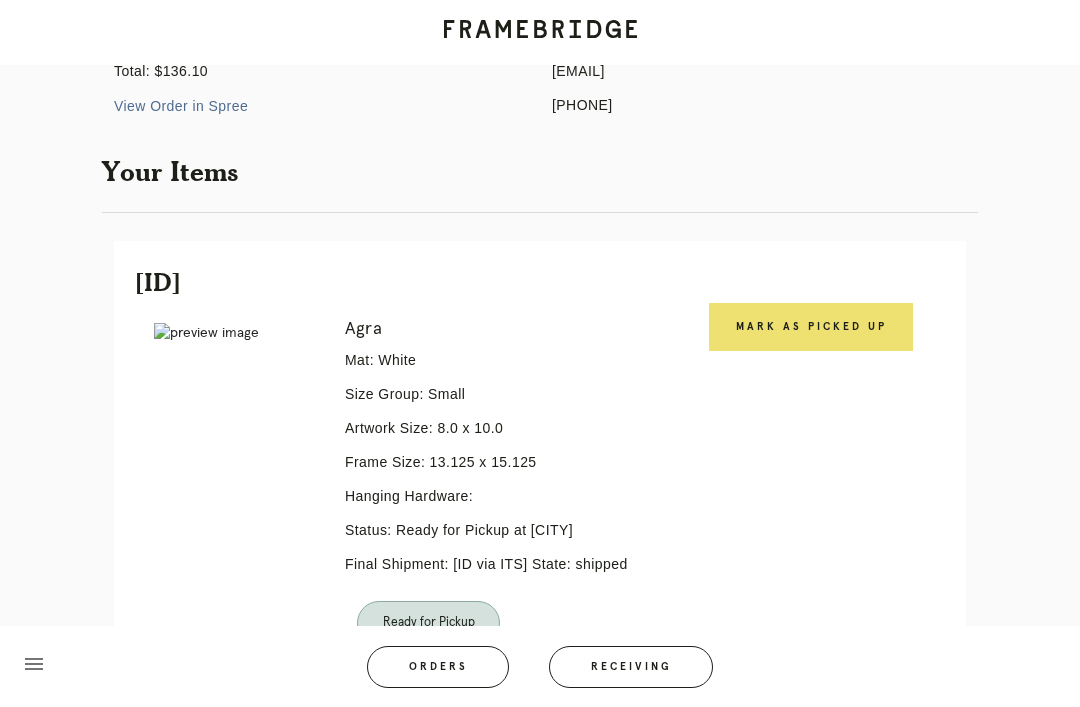 scroll, scrollTop: 428, scrollLeft: 0, axis: vertical 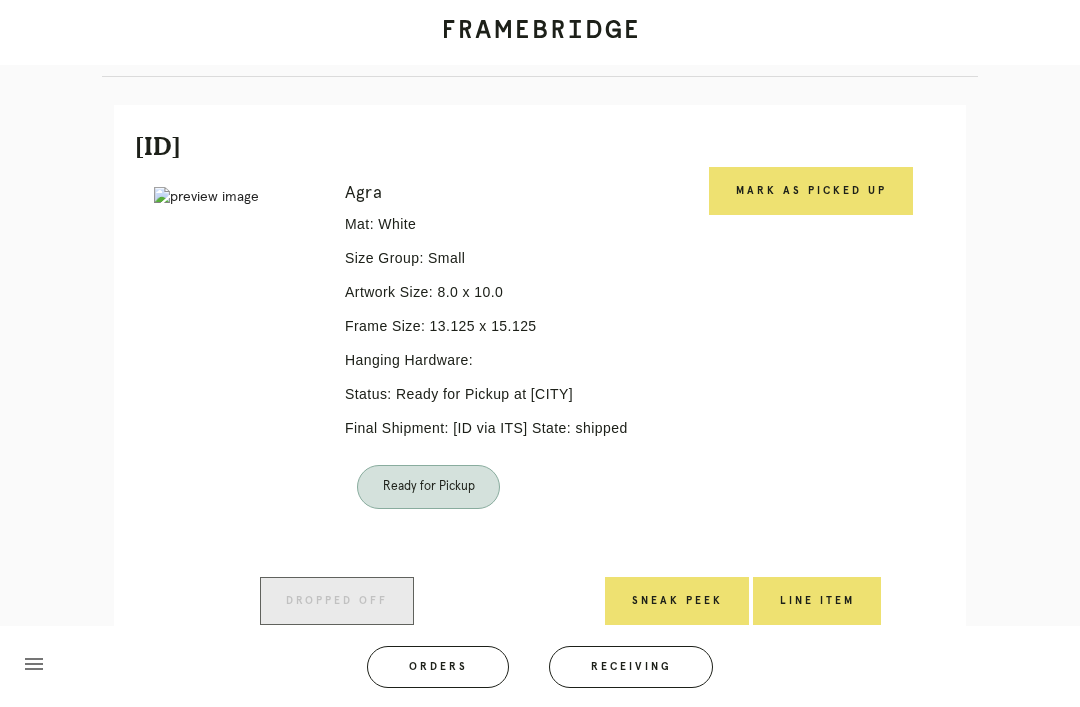 click on "#L7201318" at bounding box center [540, 146] 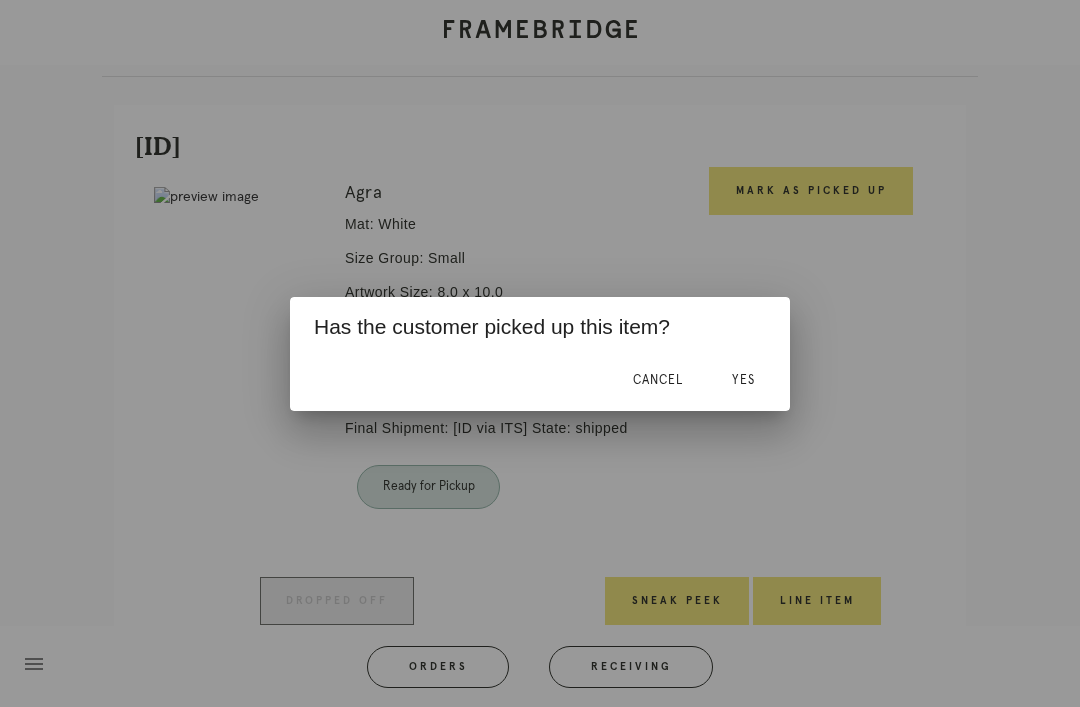 click on "Yes" at bounding box center [743, 381] 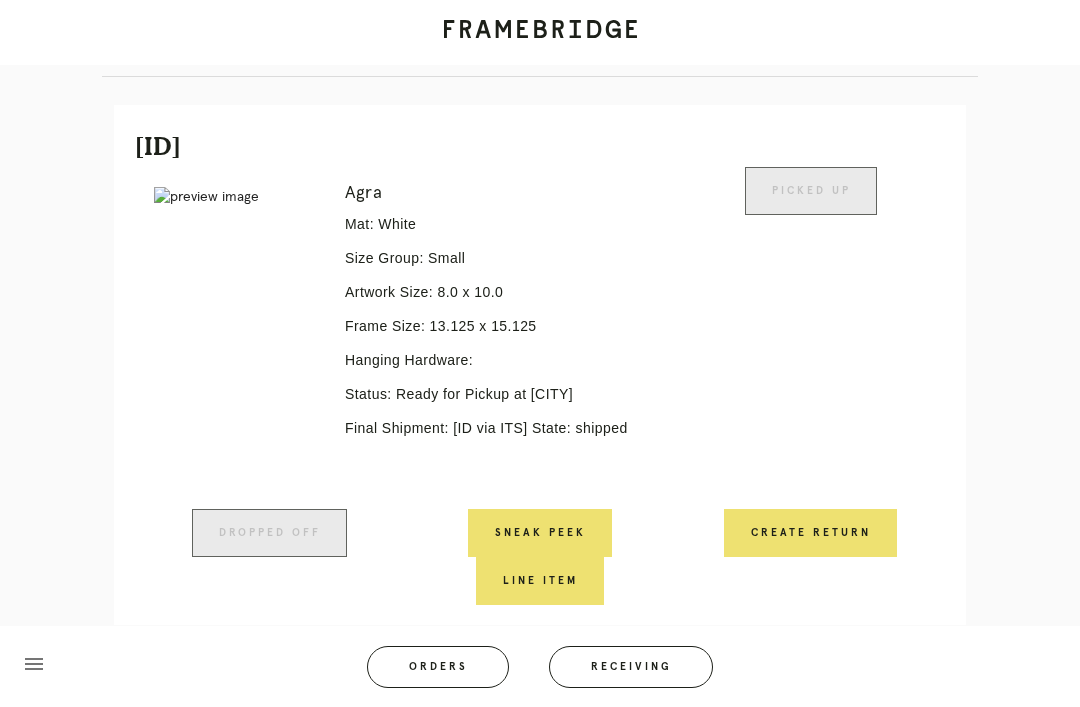 click on "Orders" at bounding box center [438, 667] 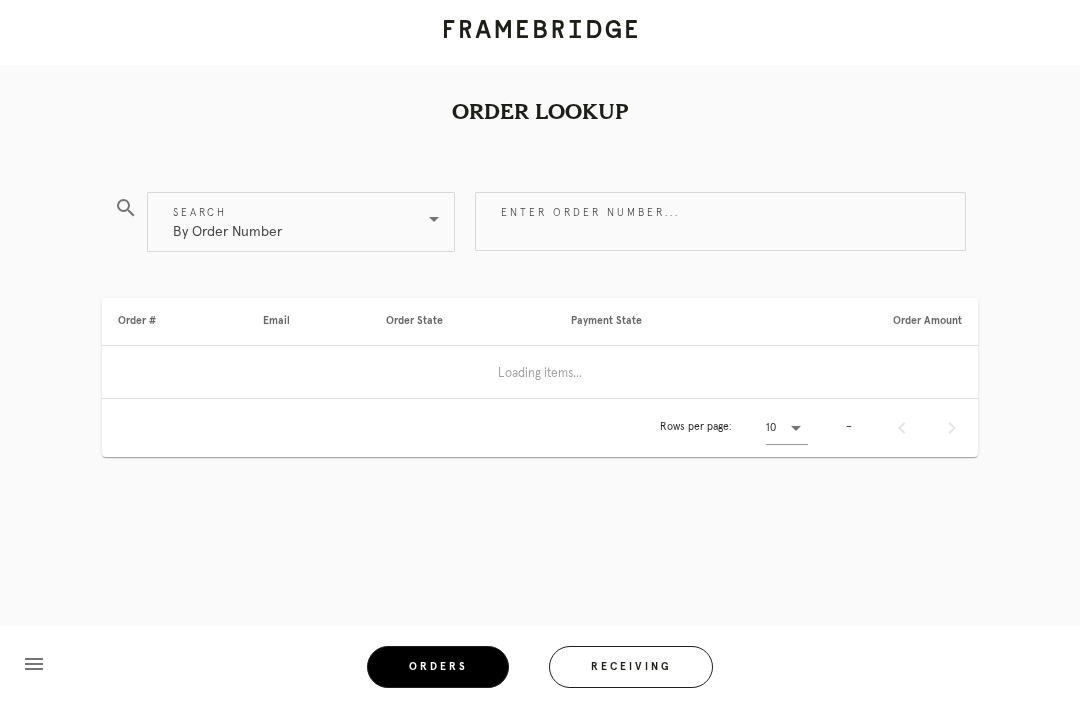 scroll, scrollTop: 0, scrollLeft: 0, axis: both 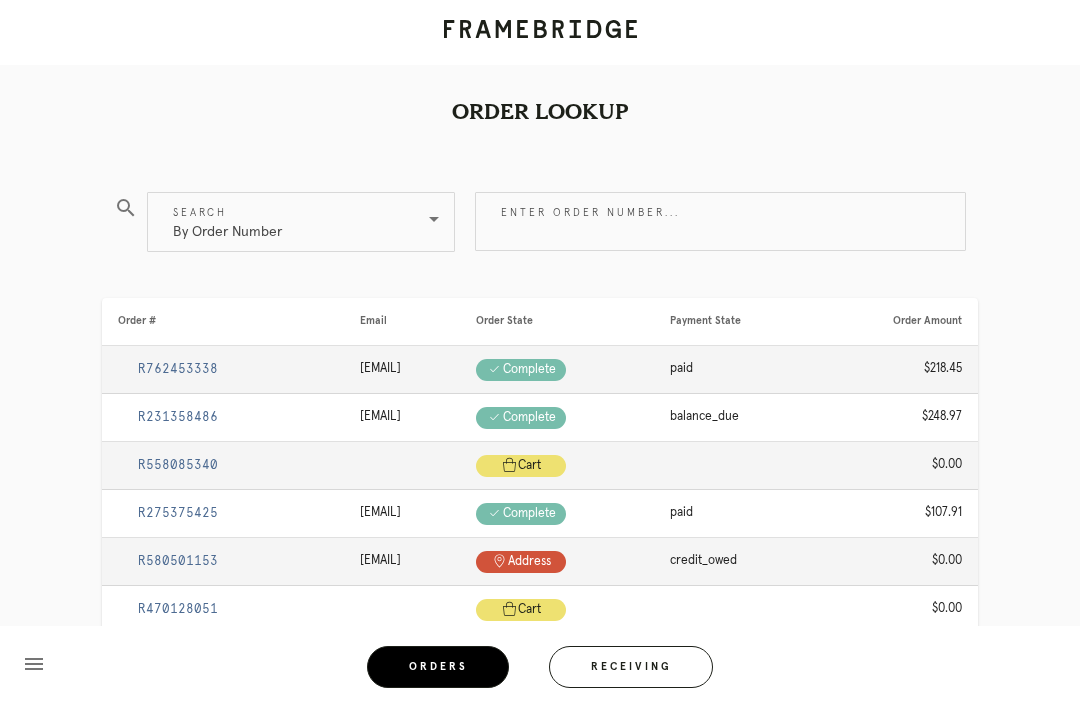 click on "Enter order number..." at bounding box center (720, 221) 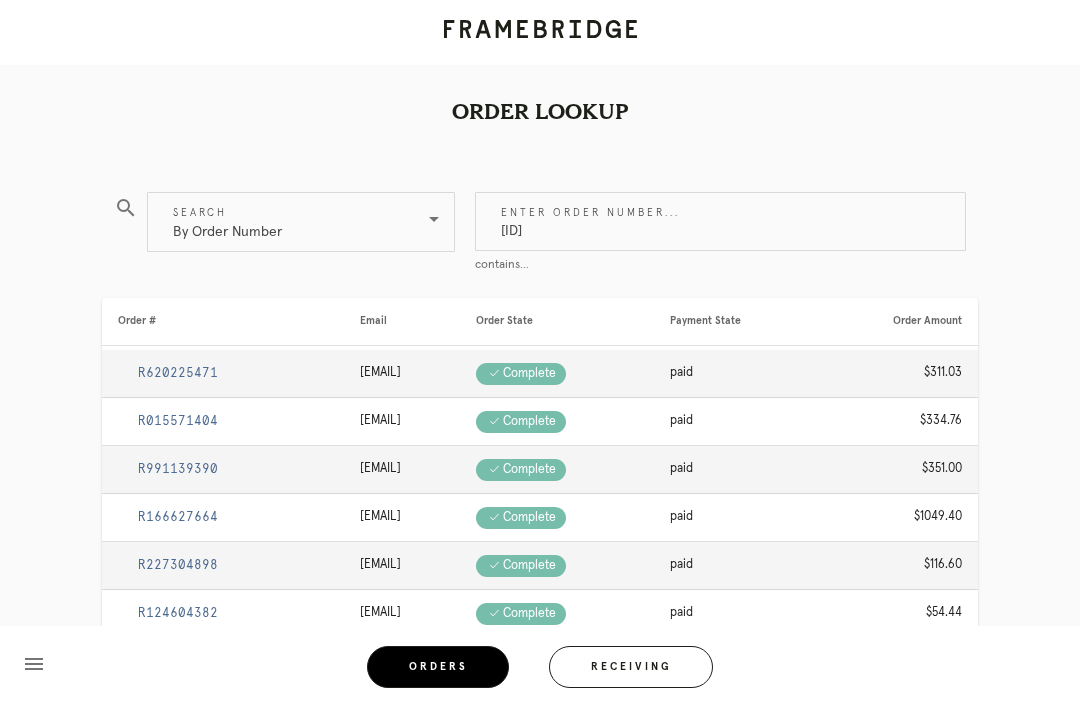 type on "M761735556" 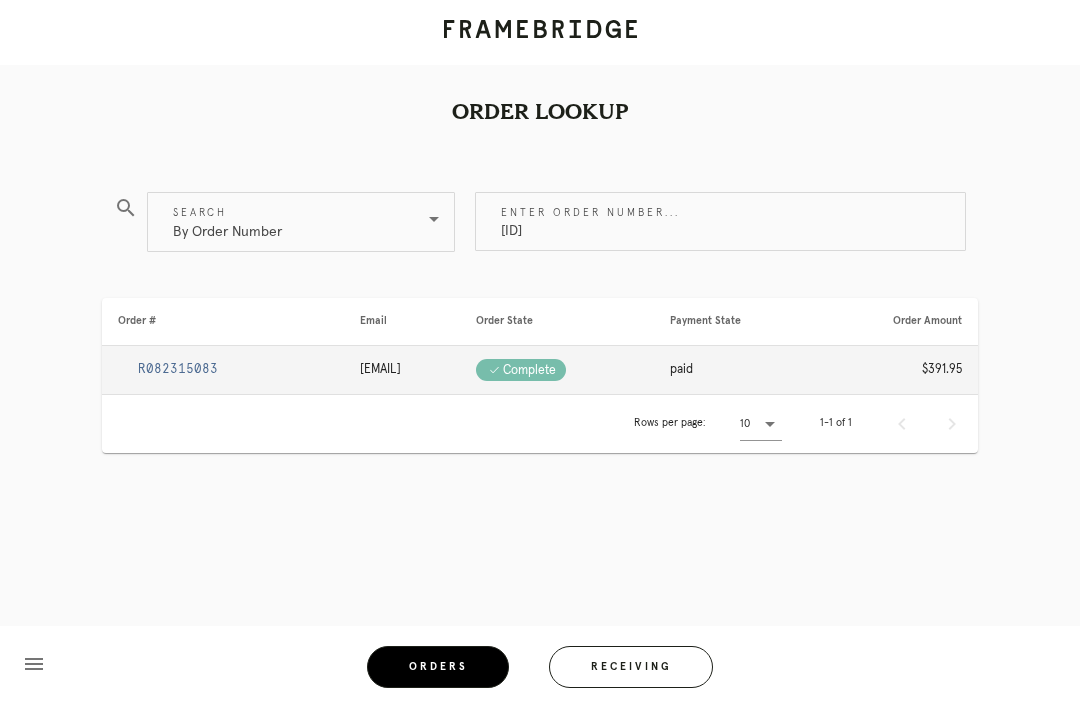 click on "M761735556" at bounding box center [720, 221] 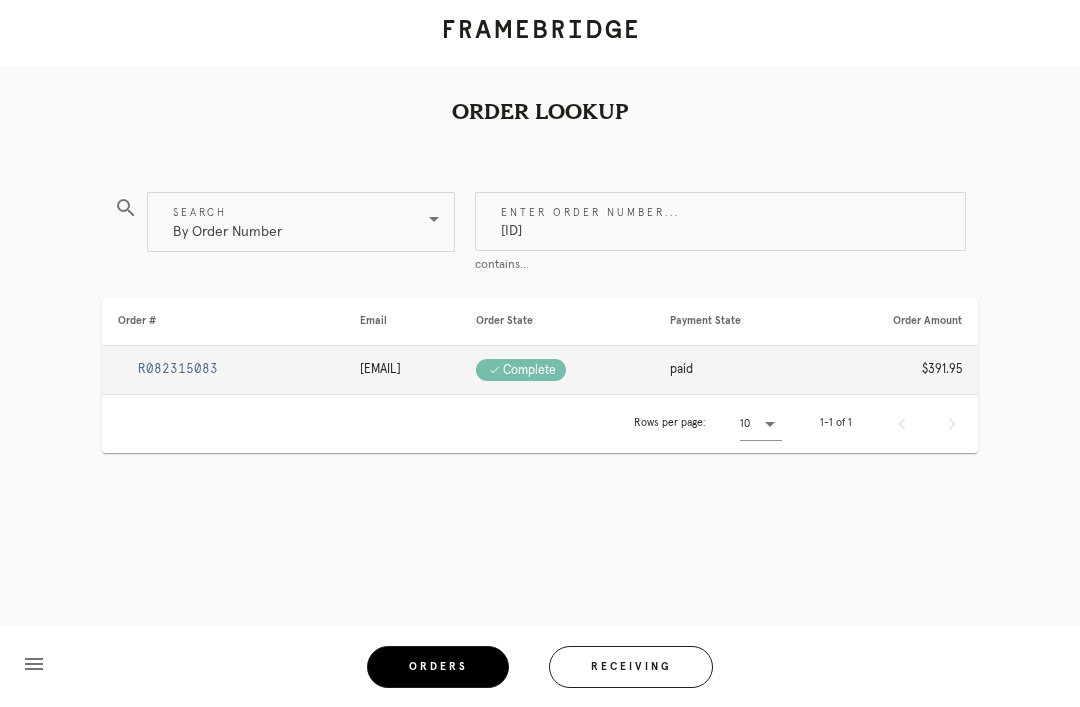 click on "R082315083" at bounding box center (178, 369) 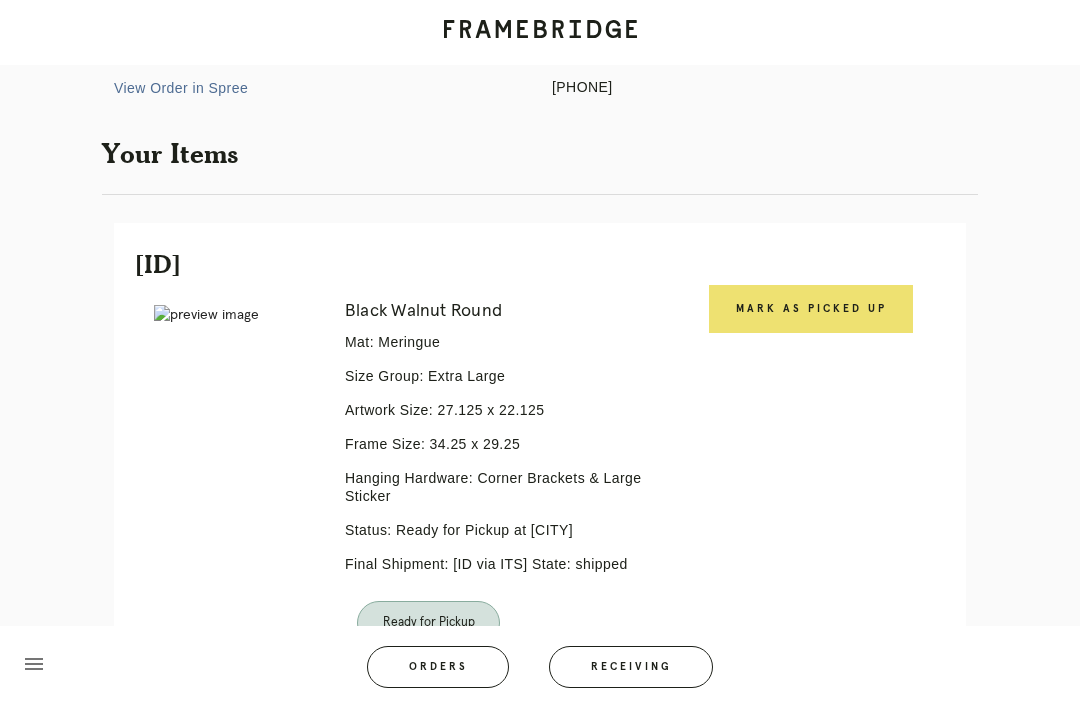 scroll, scrollTop: 149, scrollLeft: 0, axis: vertical 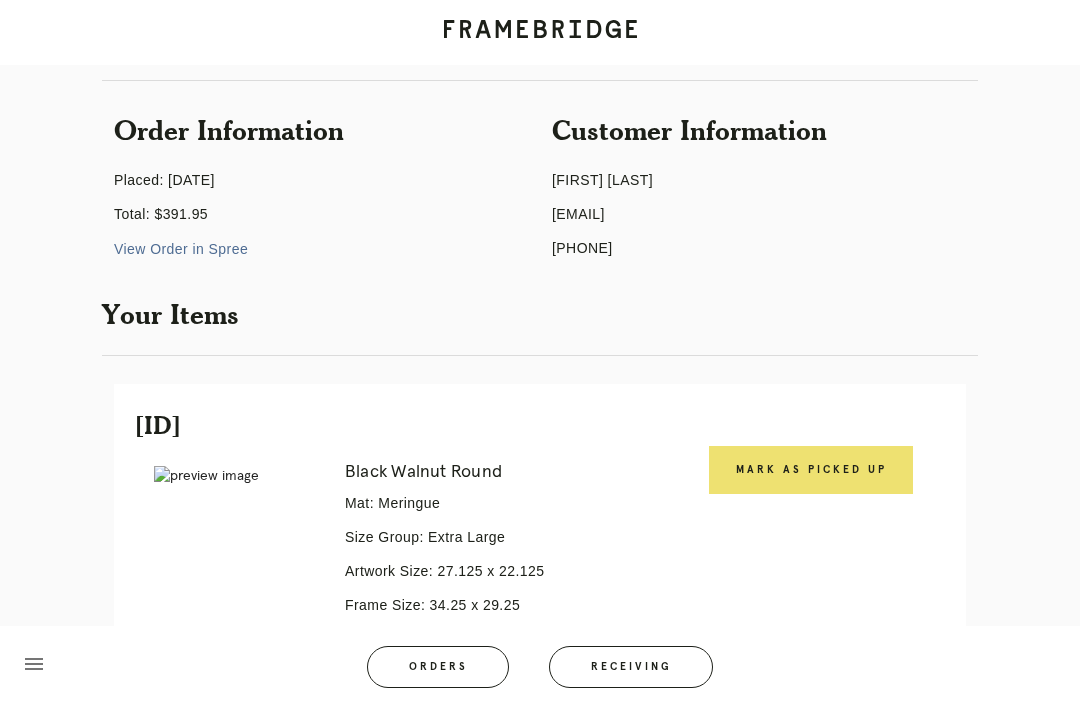 click on "Mark as Picked Up" at bounding box center [811, 470] 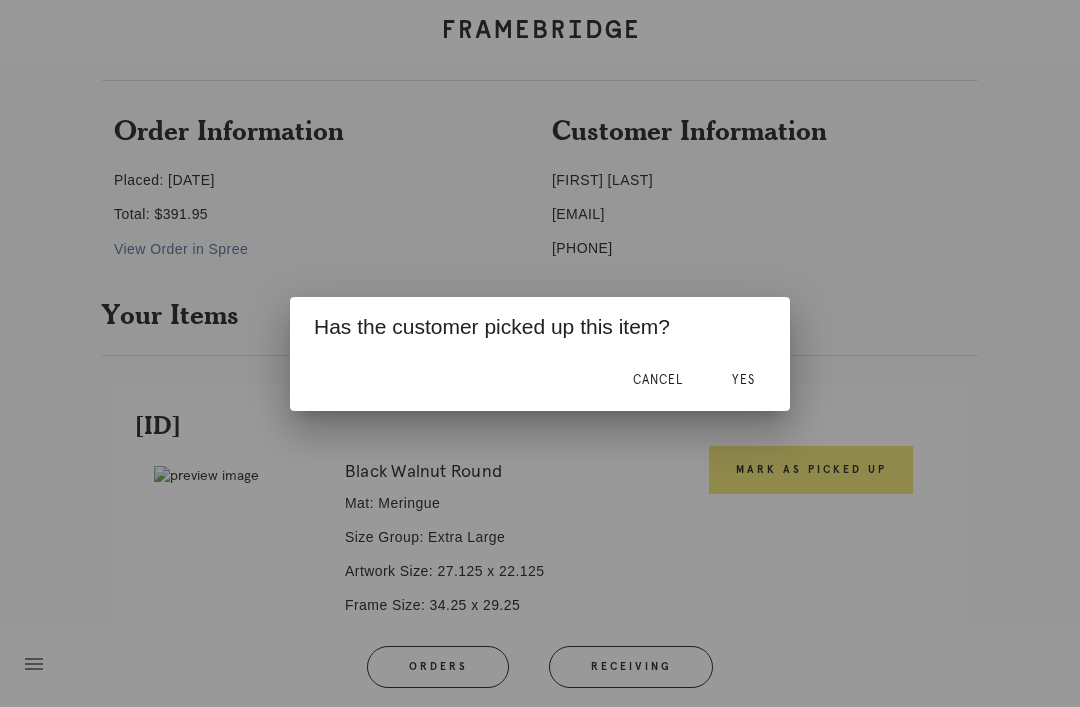 click on "Yes" at bounding box center [743, 381] 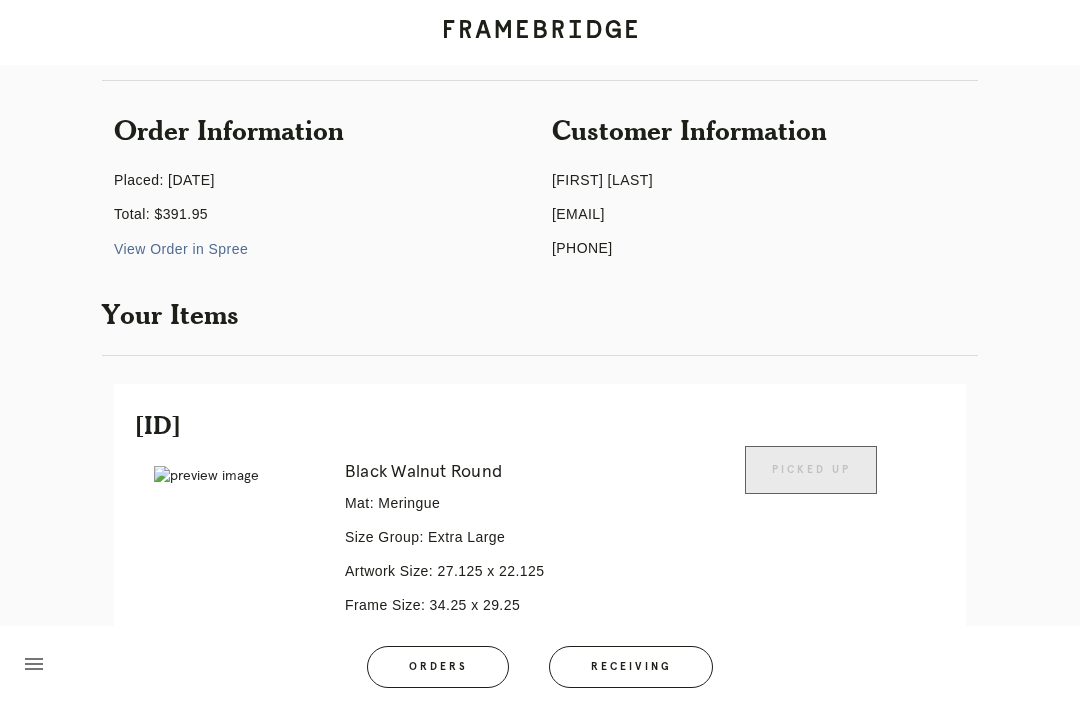 click on "Orders" at bounding box center [438, 667] 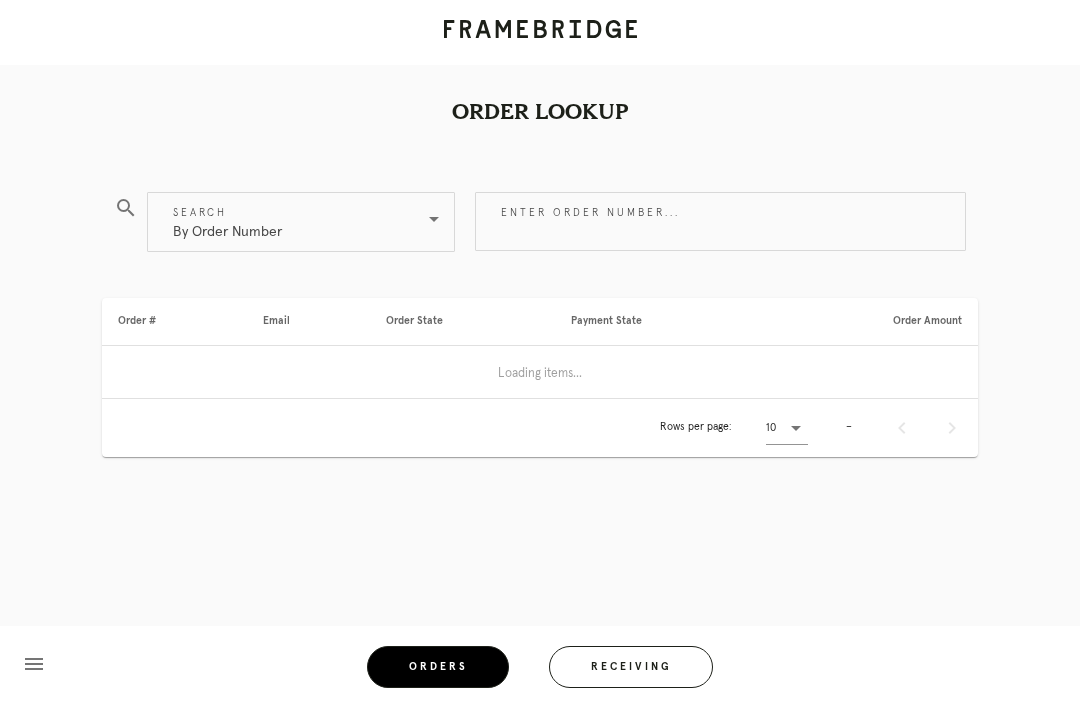 scroll, scrollTop: 64, scrollLeft: 0, axis: vertical 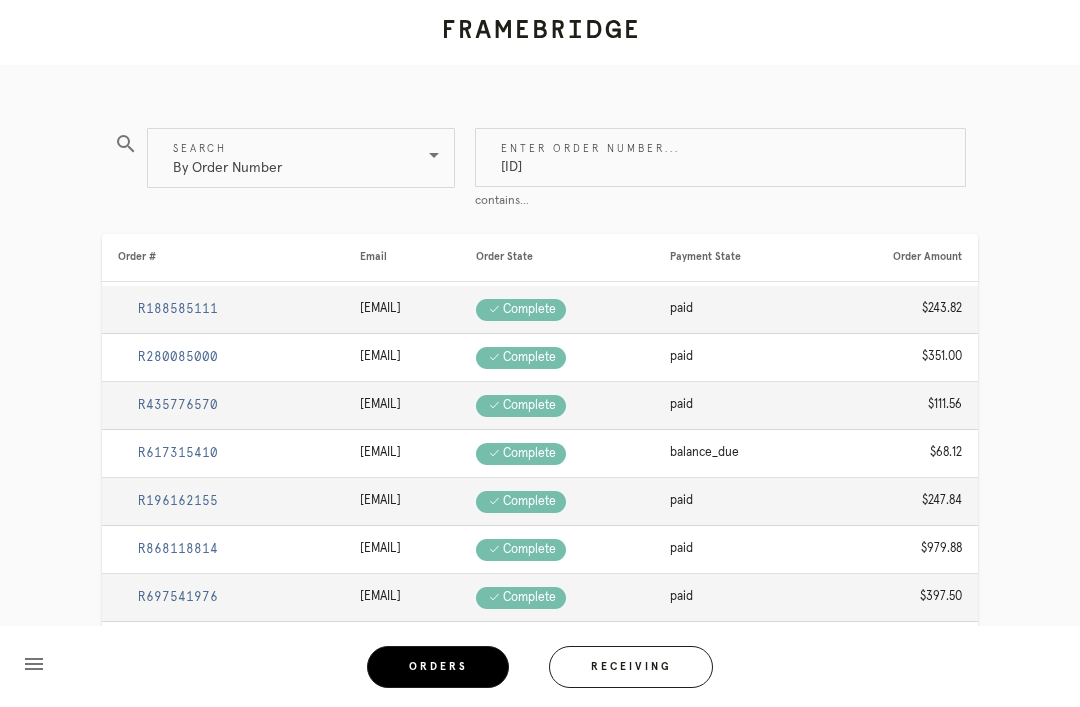 type on "M761741821" 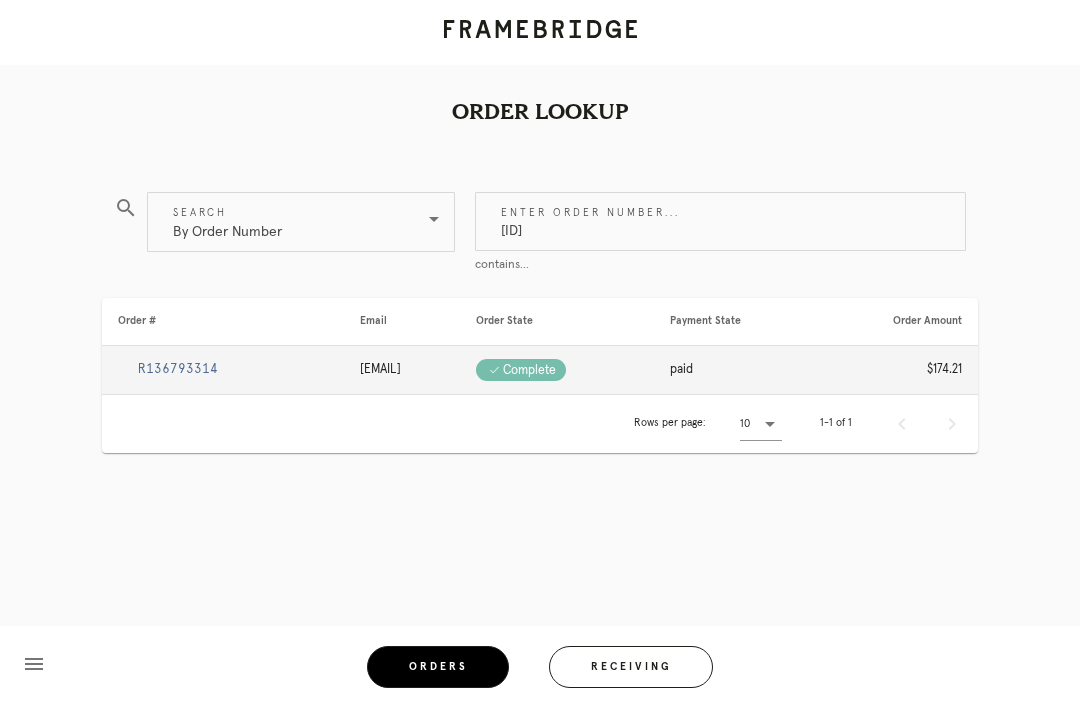 click on "R136793314" at bounding box center (178, 369) 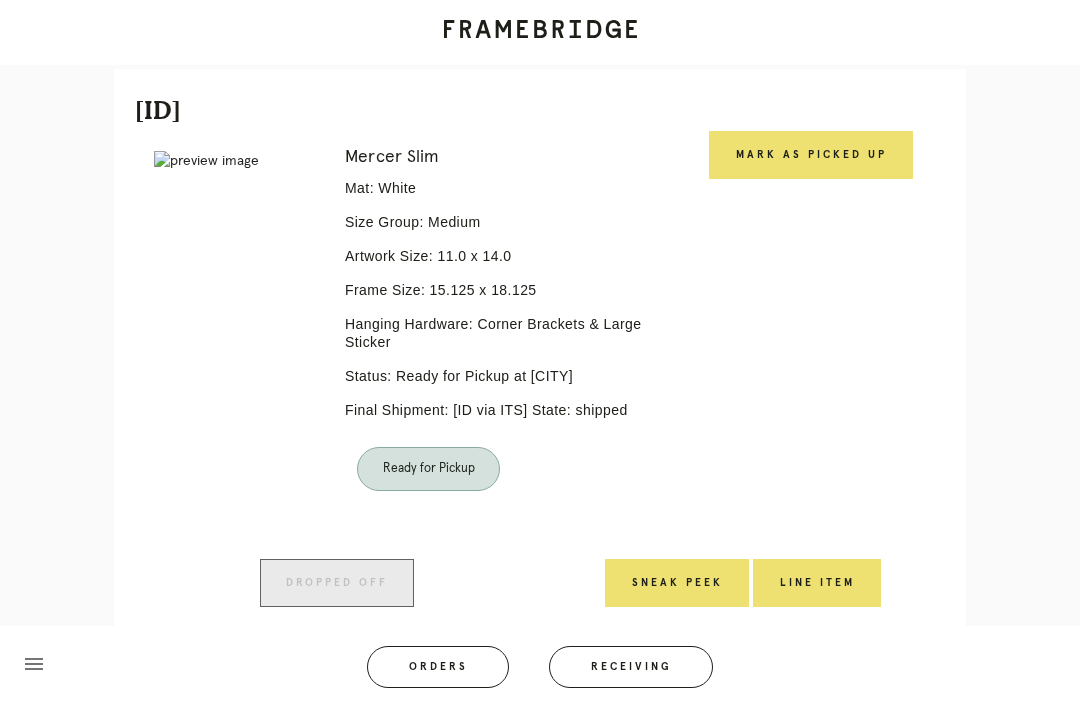 scroll, scrollTop: 528, scrollLeft: 0, axis: vertical 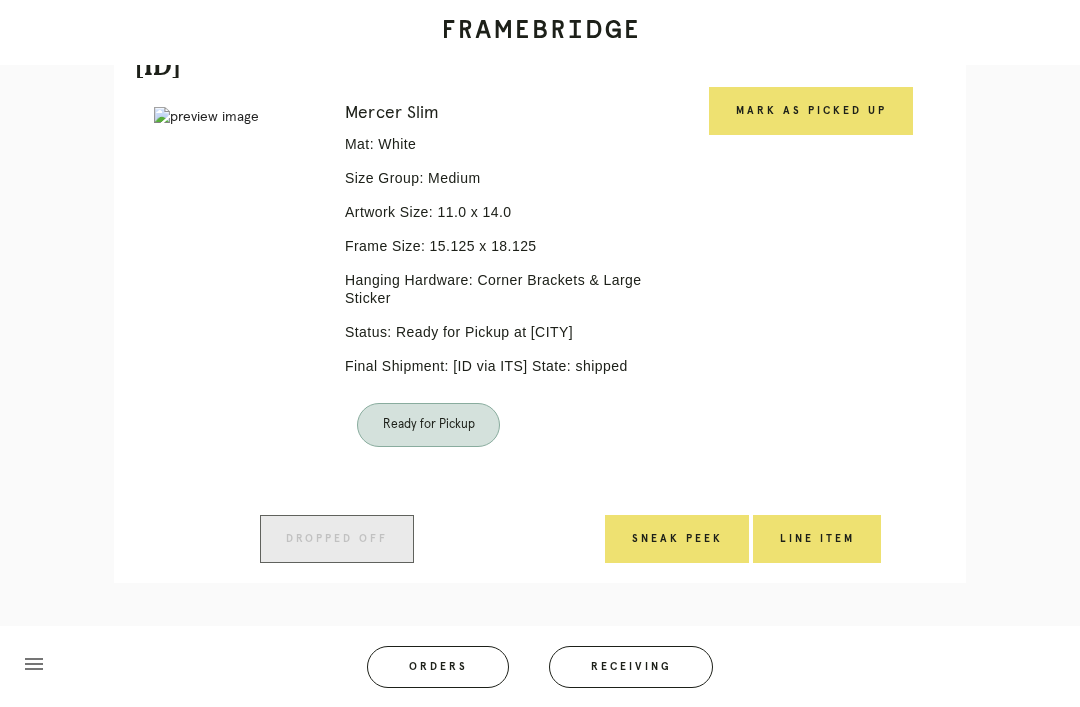 click on "Mark as Picked Up" at bounding box center (811, 111) 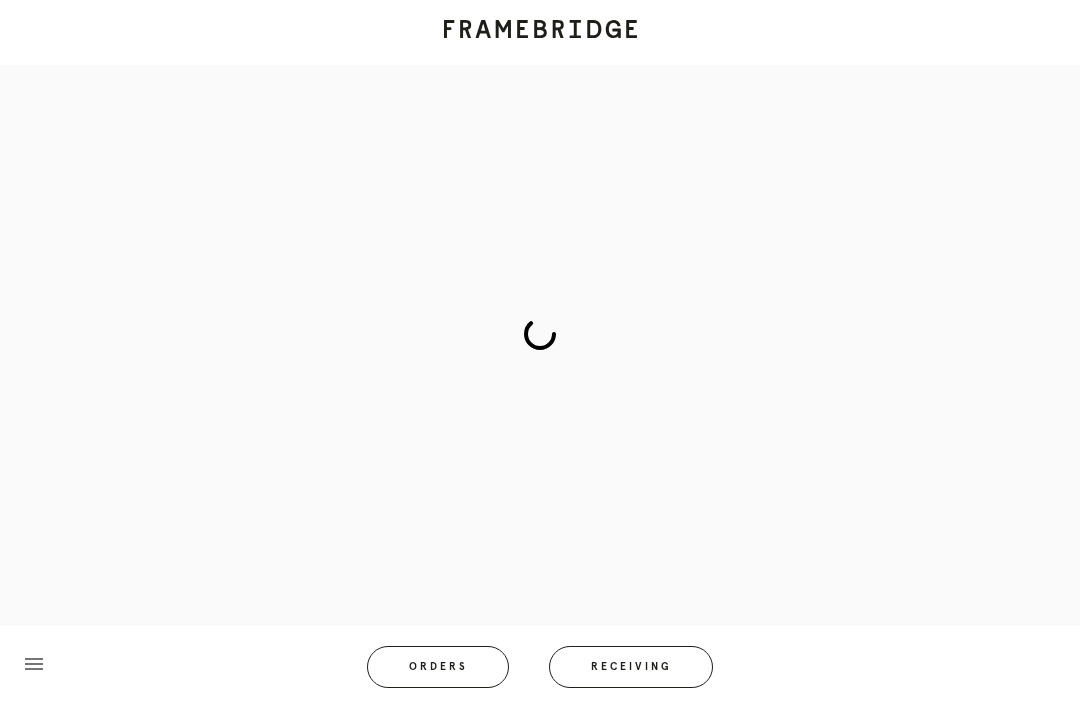 scroll, scrollTop: 83, scrollLeft: 0, axis: vertical 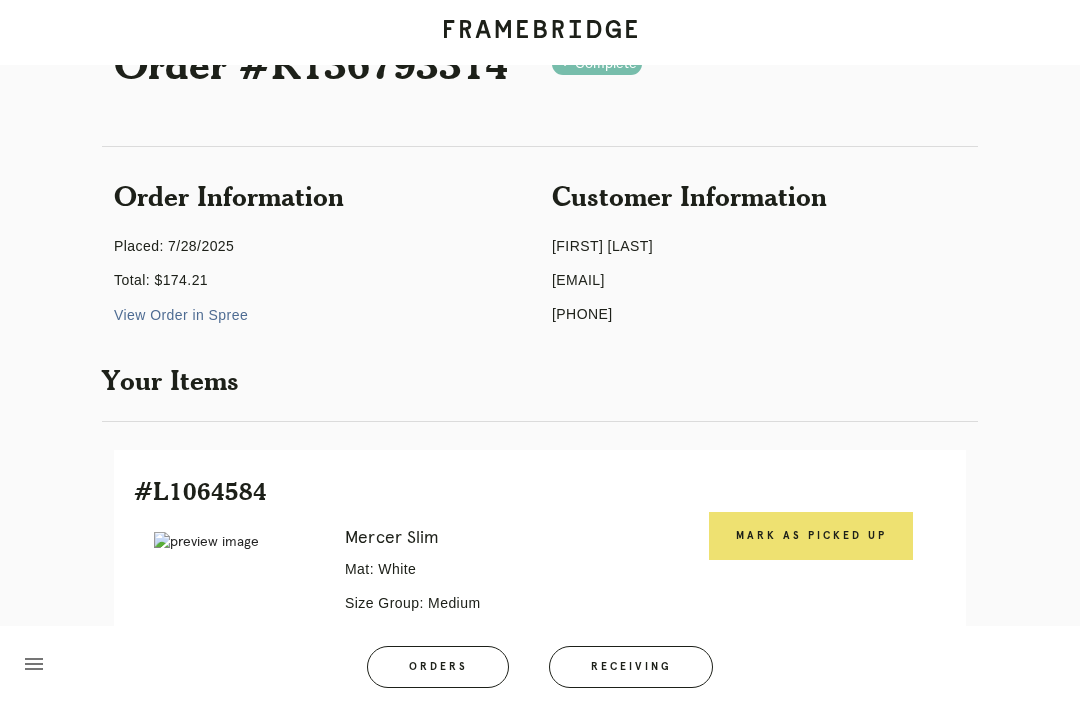 click on "Mark as Picked Up" at bounding box center (811, 536) 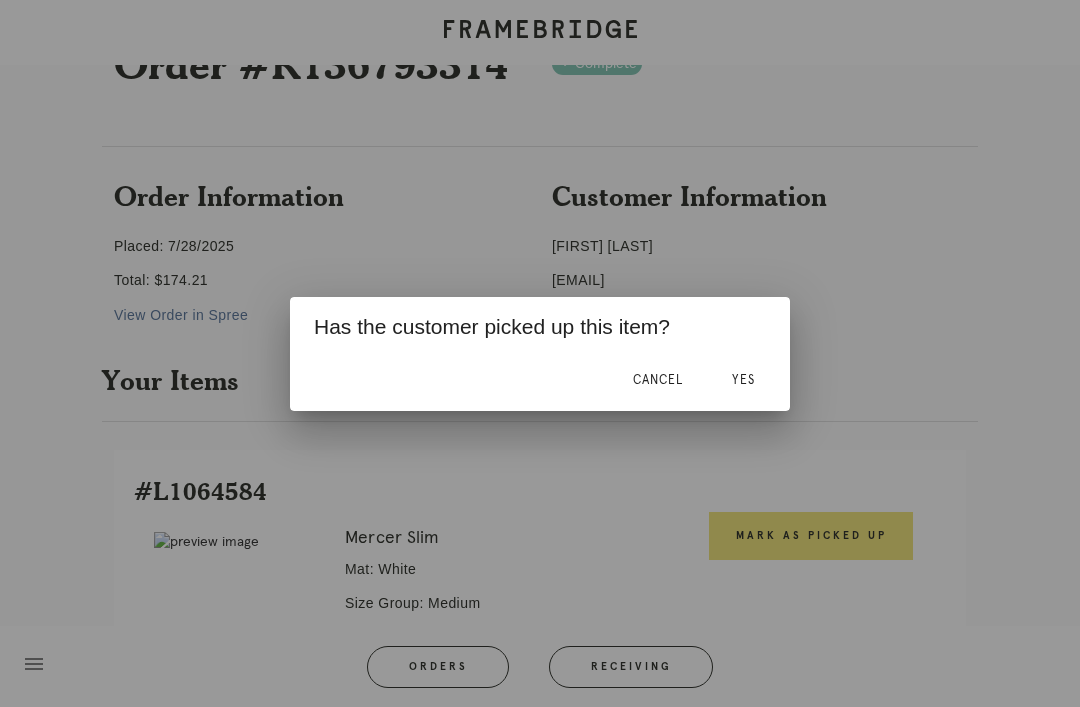 click on "Yes" at bounding box center [743, 381] 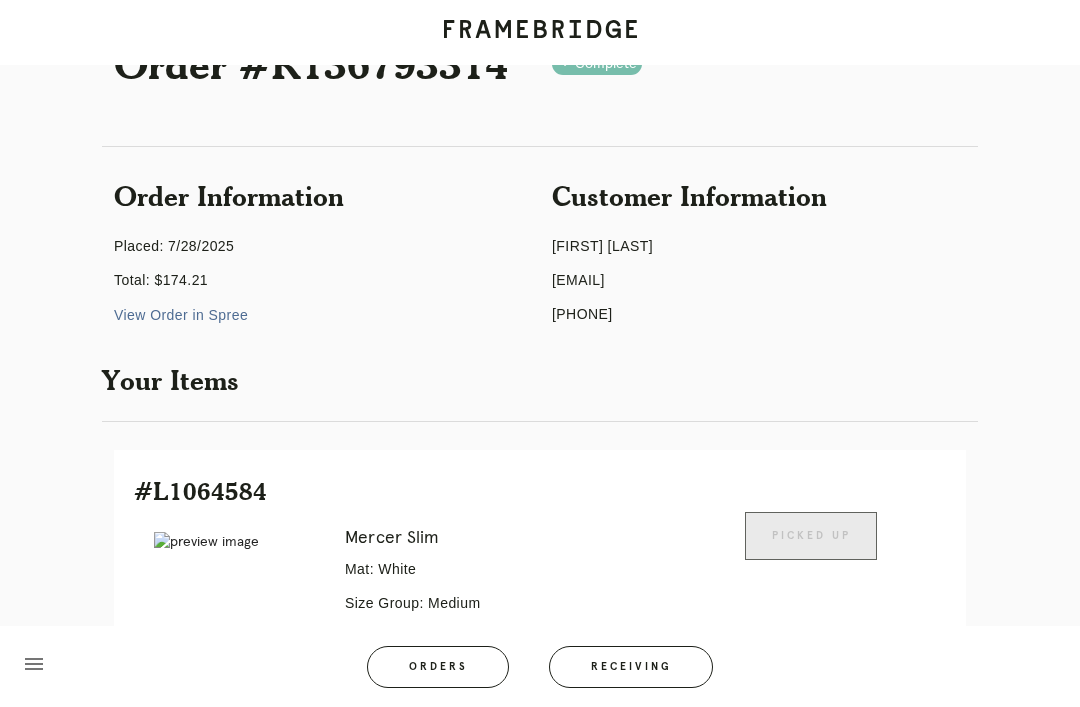 click on "Orders" at bounding box center (438, 667) 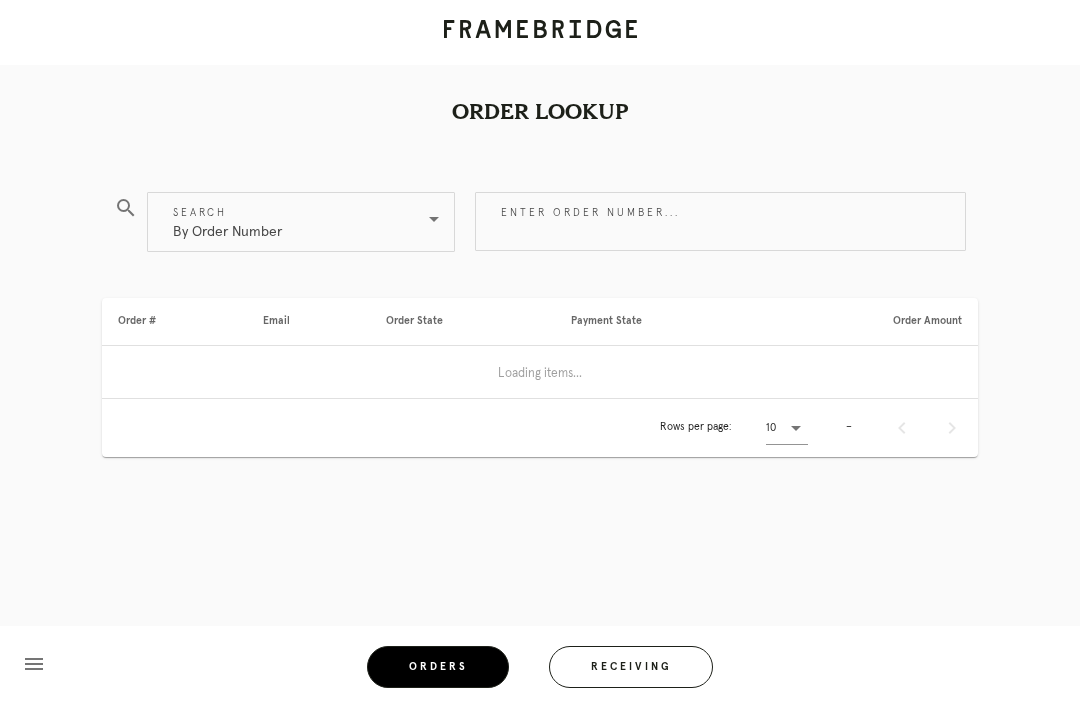 scroll, scrollTop: 64, scrollLeft: 0, axis: vertical 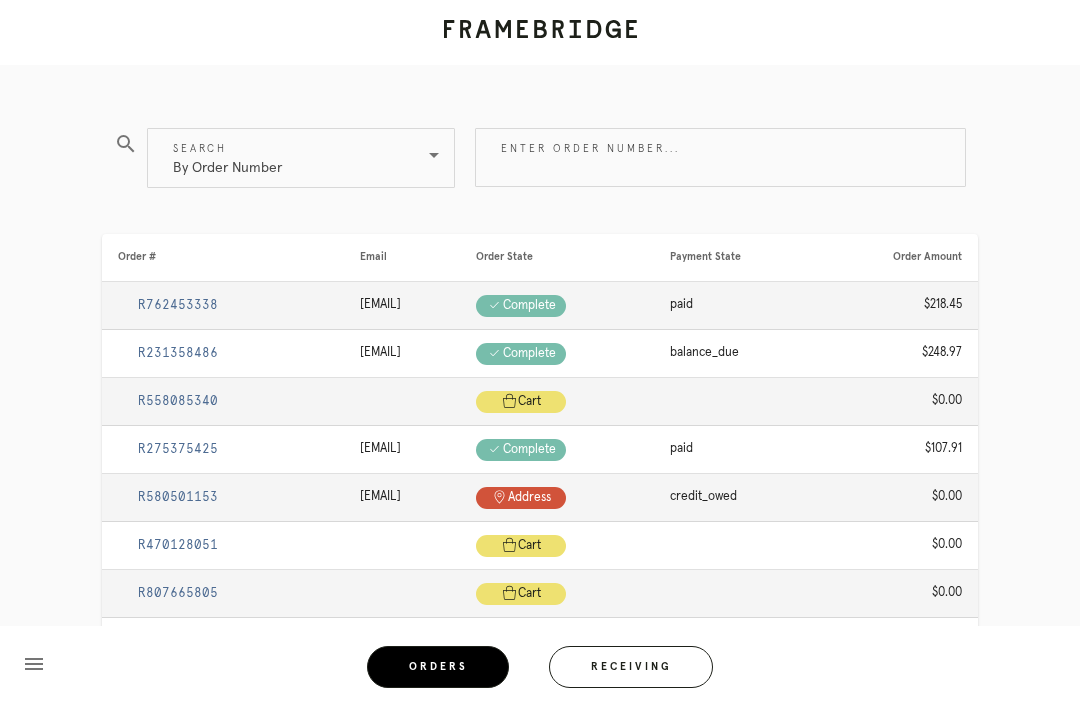 click on "Enter order number..." at bounding box center (720, 157) 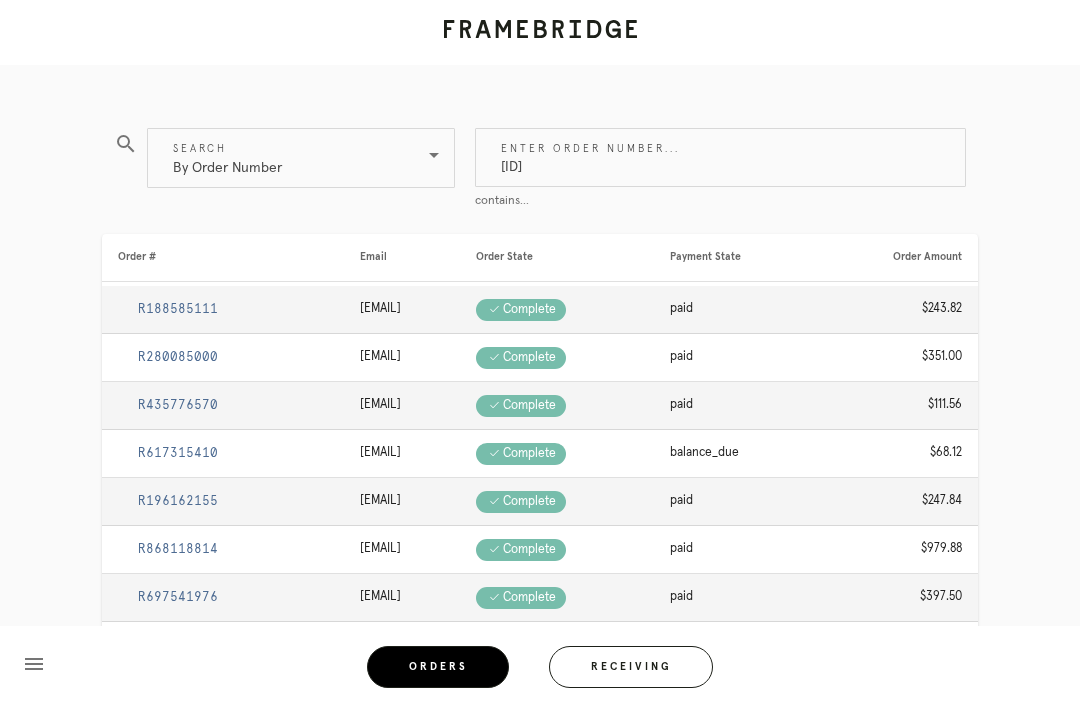 type on "[ID]" 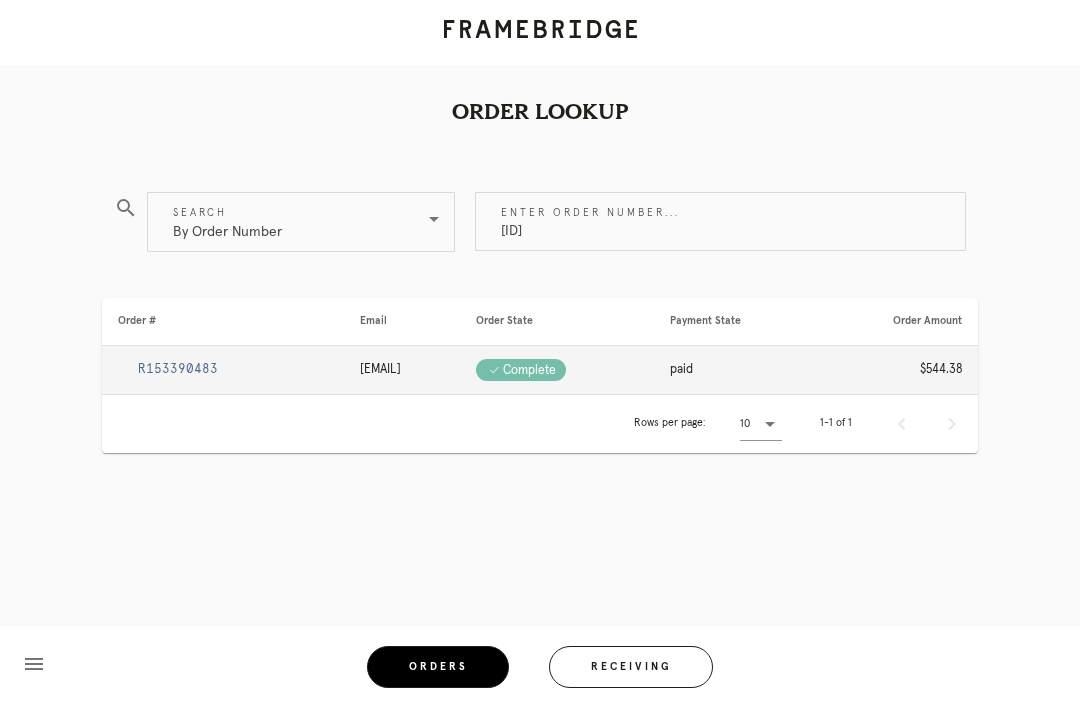 click on "R153390483" at bounding box center [178, 369] 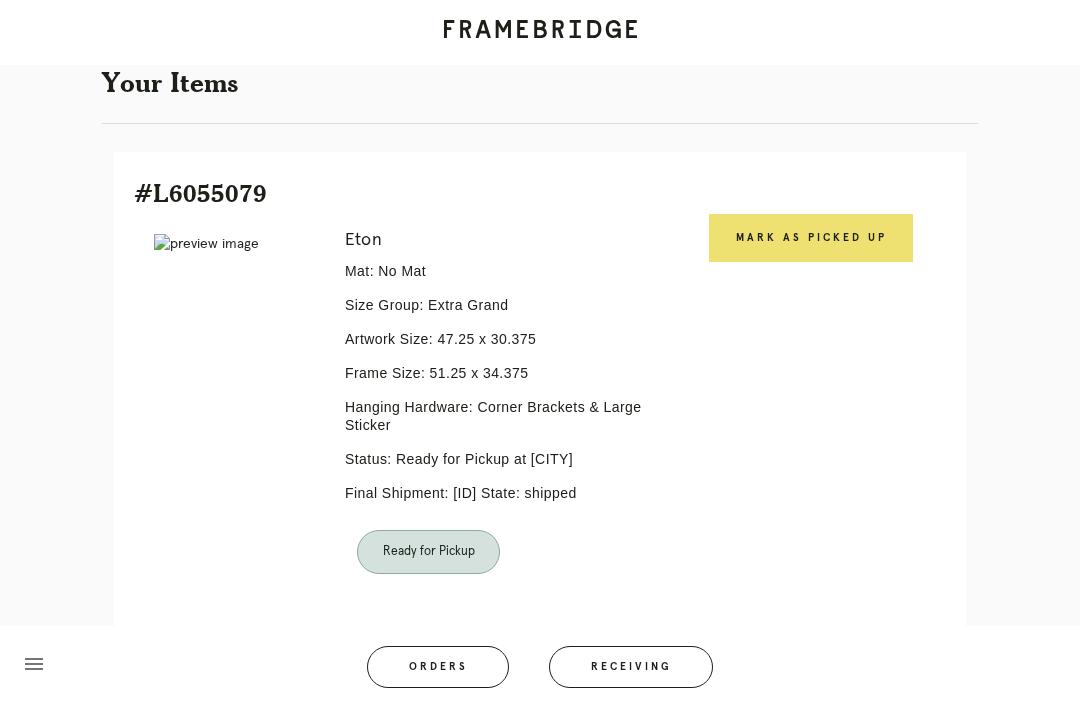 scroll, scrollTop: 384, scrollLeft: 0, axis: vertical 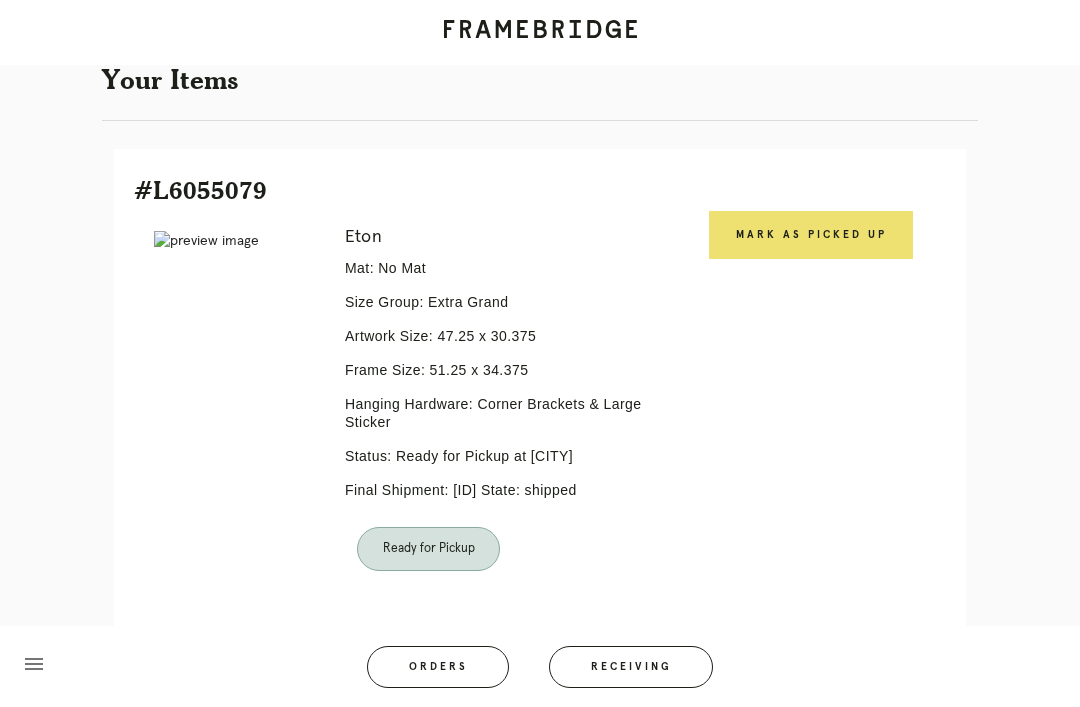 click on "Mark as Picked Up" at bounding box center (811, 235) 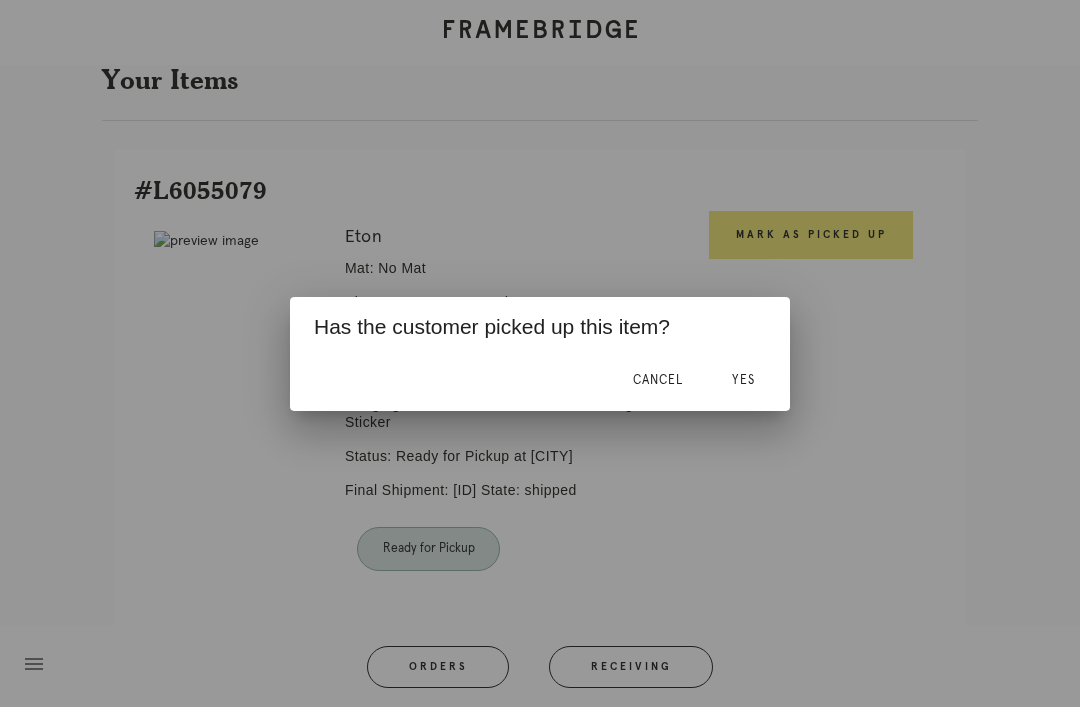click on "Yes" at bounding box center (743, 381) 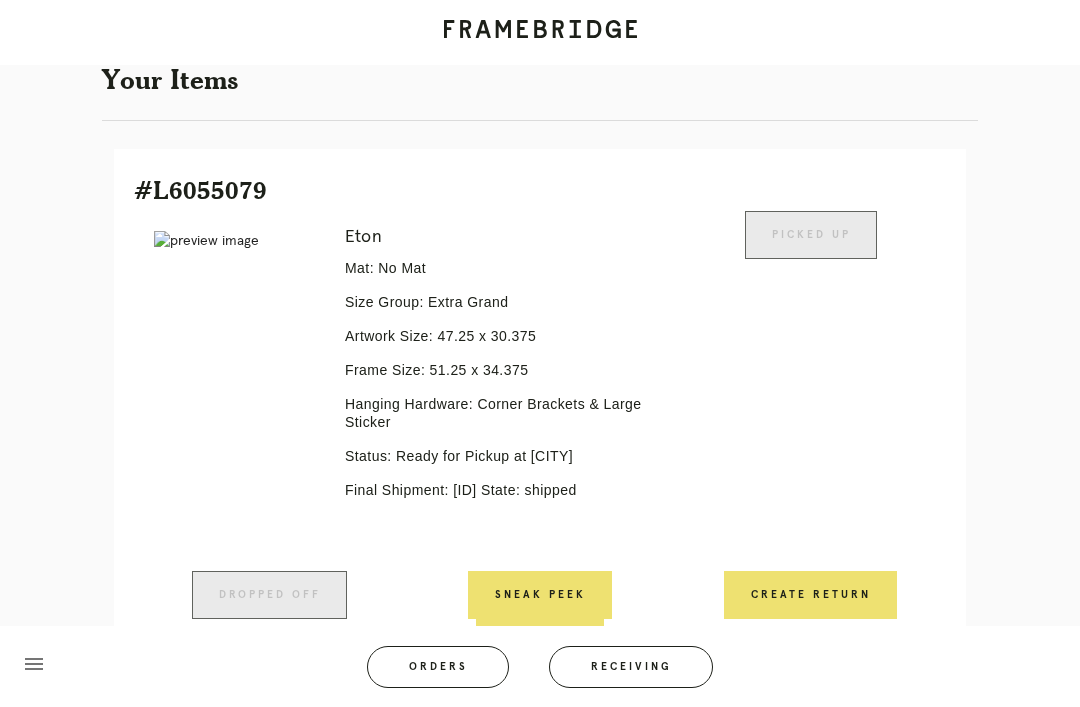 click on "Orders" at bounding box center (438, 667) 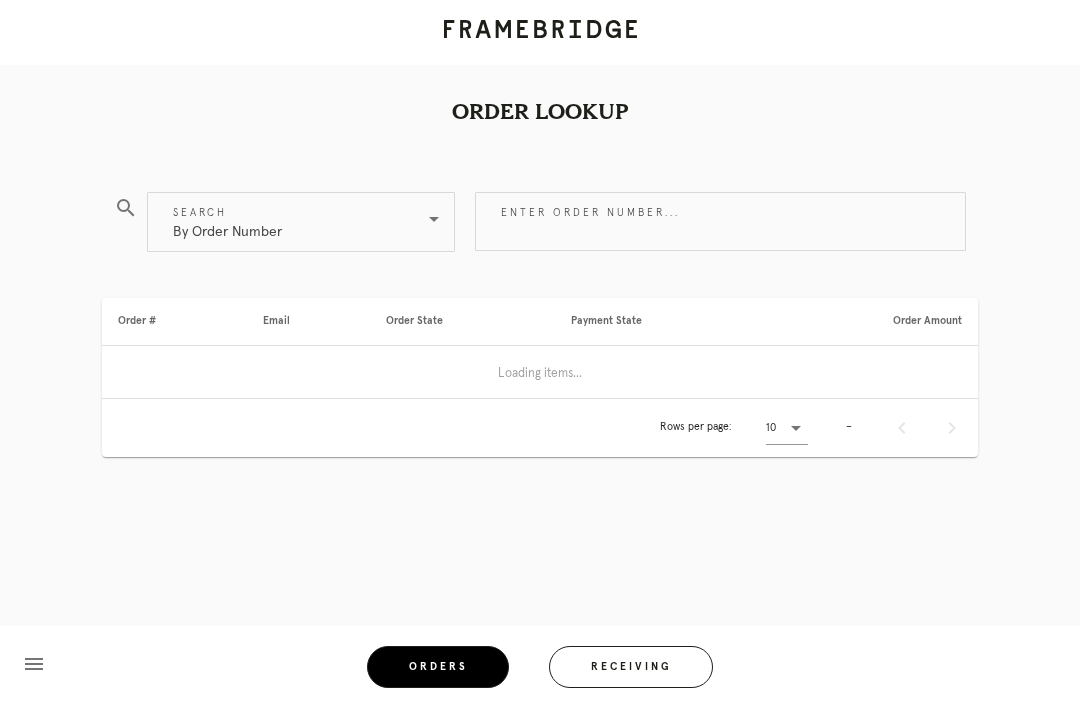scroll, scrollTop: 64, scrollLeft: 0, axis: vertical 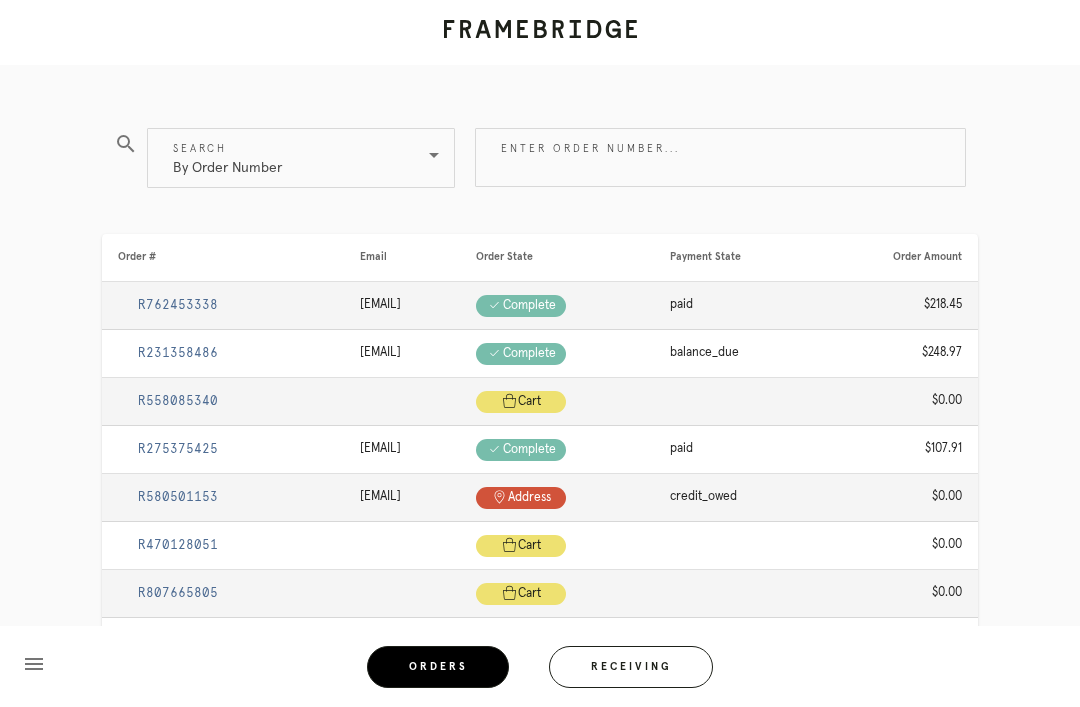 click on "Enter order number..." at bounding box center (720, 157) 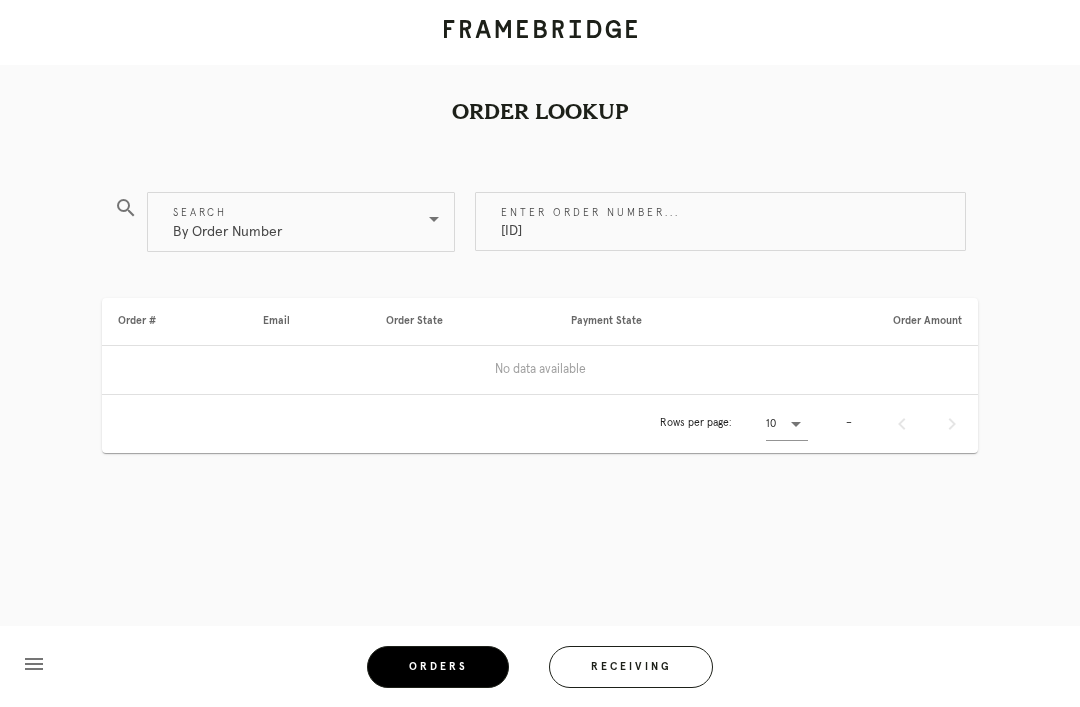 click on "[ID]" at bounding box center [720, 221] 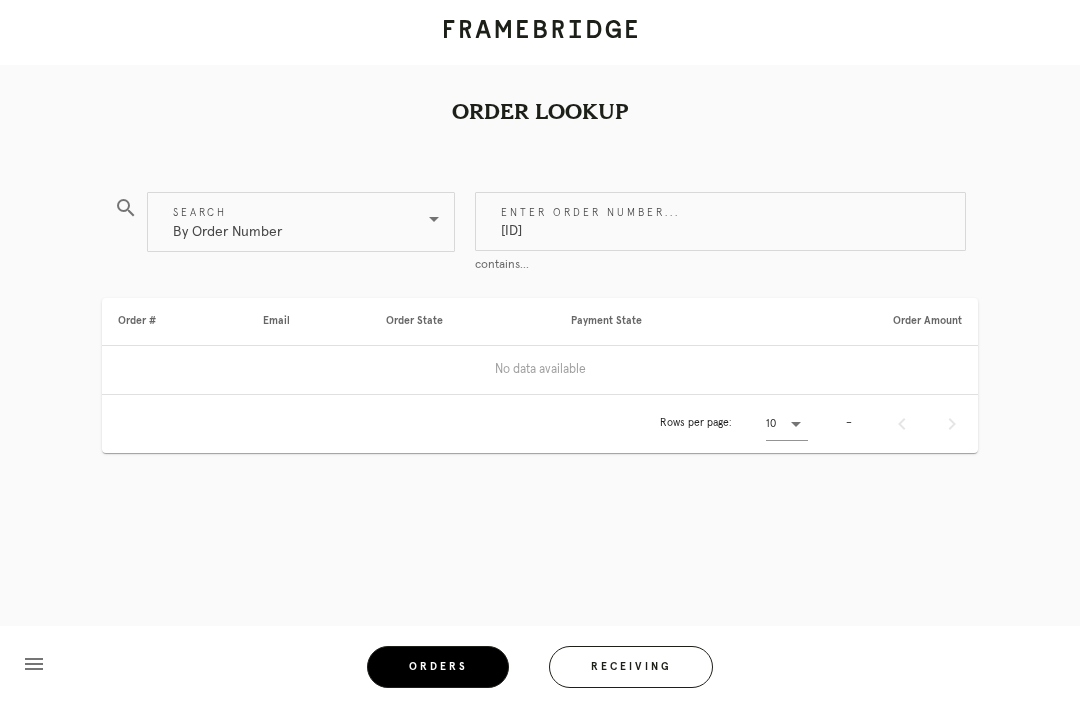 click on "[ID]" at bounding box center [720, 221] 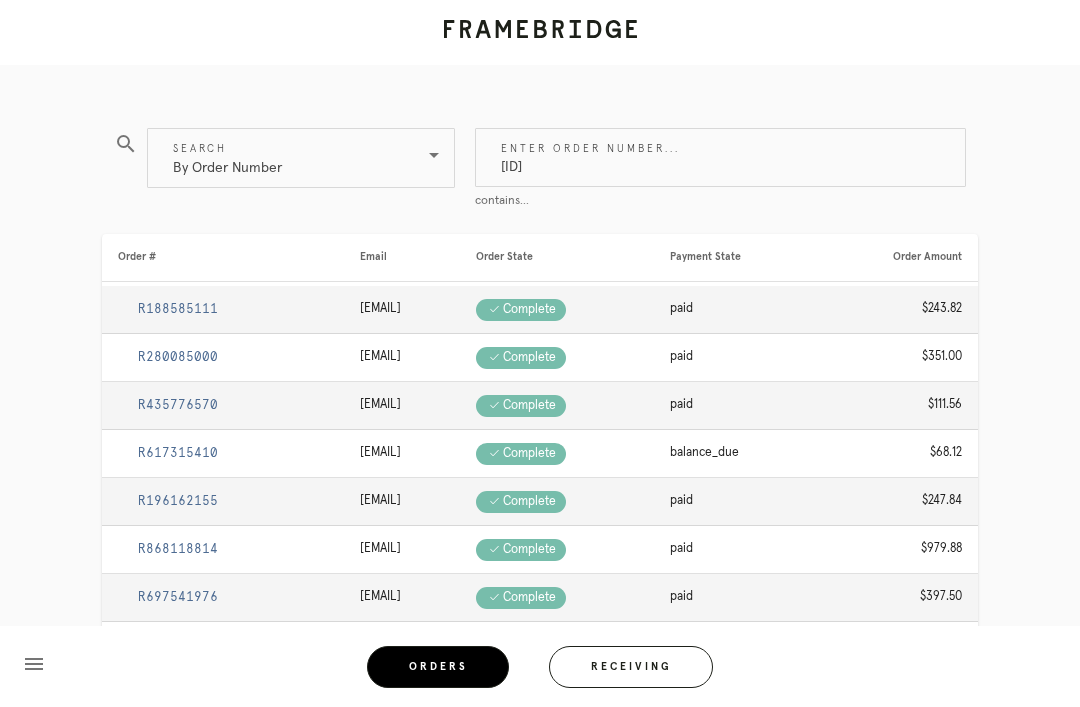 type on "[ID]" 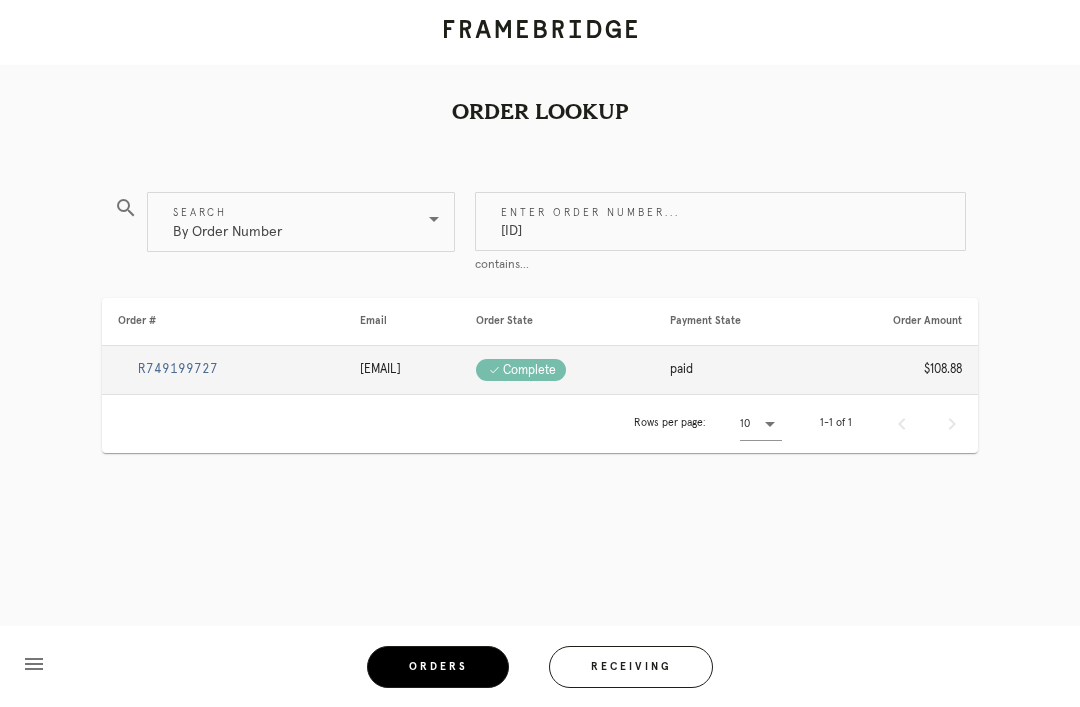 click on "R749199727" at bounding box center [178, 369] 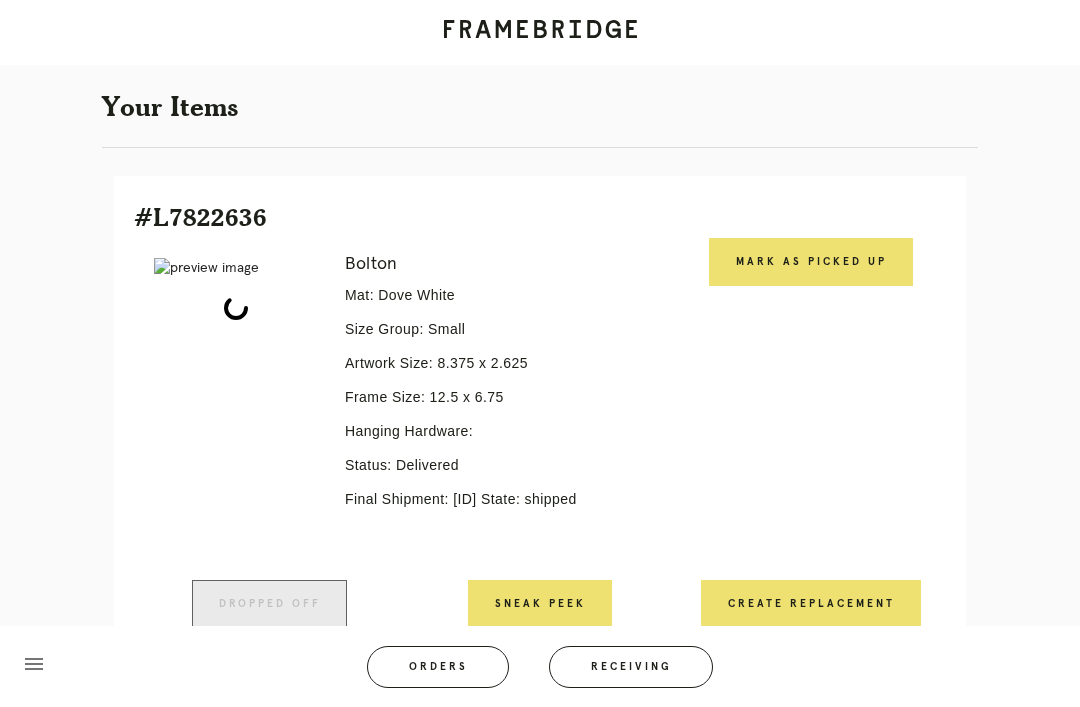 scroll, scrollTop: 428, scrollLeft: 0, axis: vertical 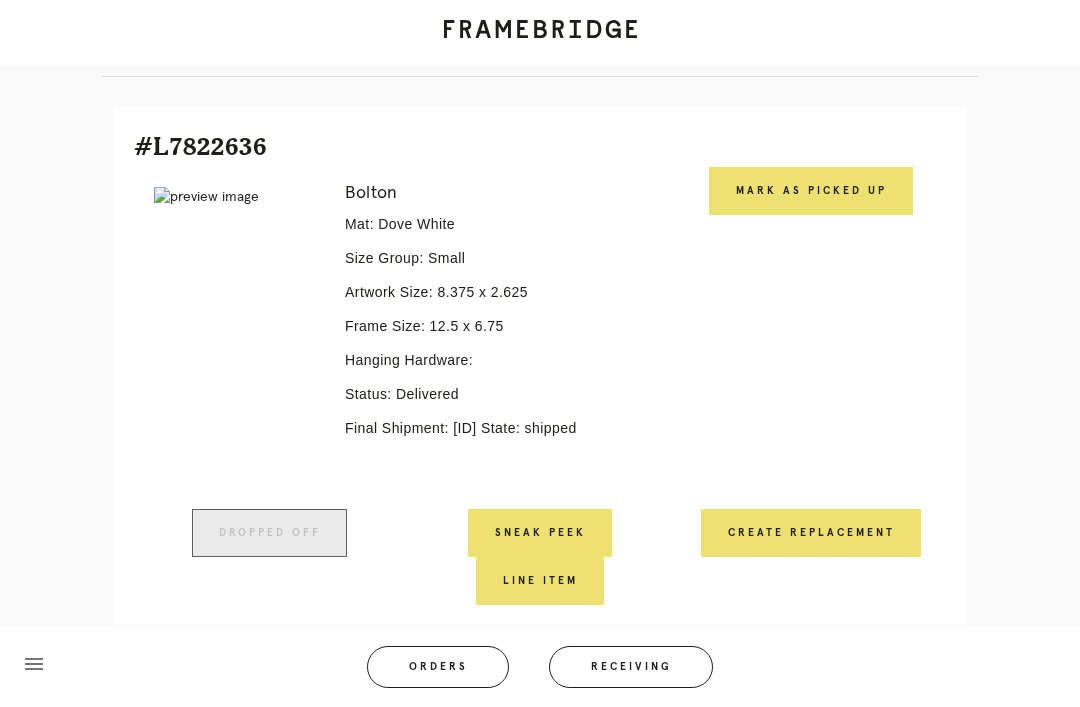 click on "Mark as Picked Up" at bounding box center [811, 191] 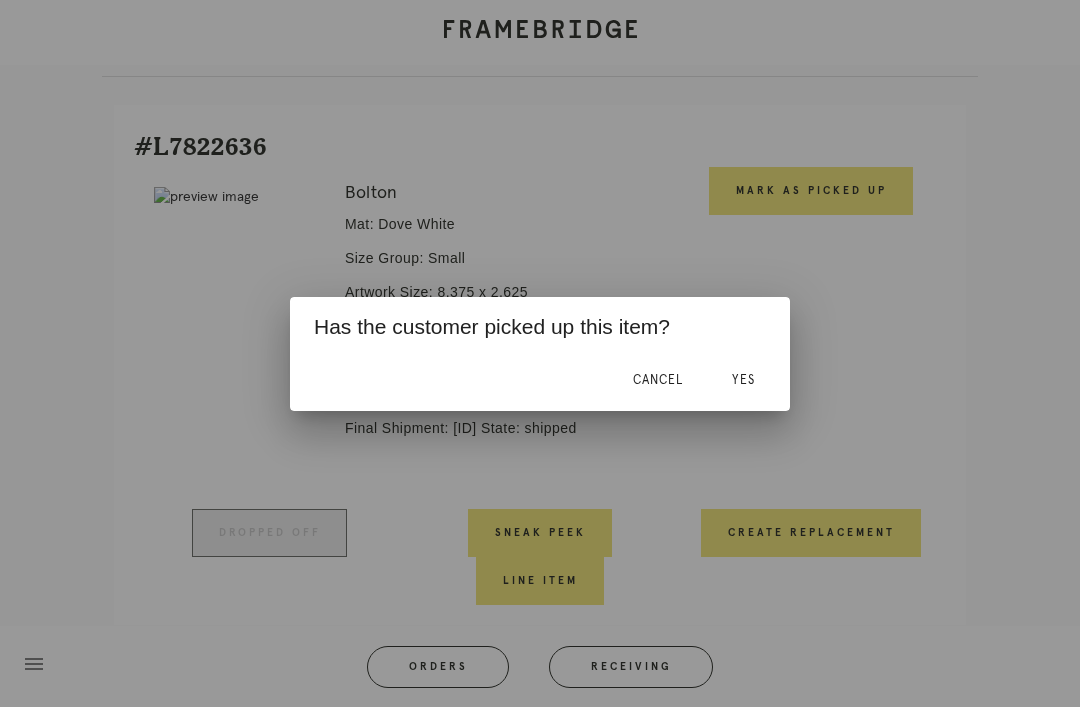 click on "Yes" at bounding box center [743, 381] 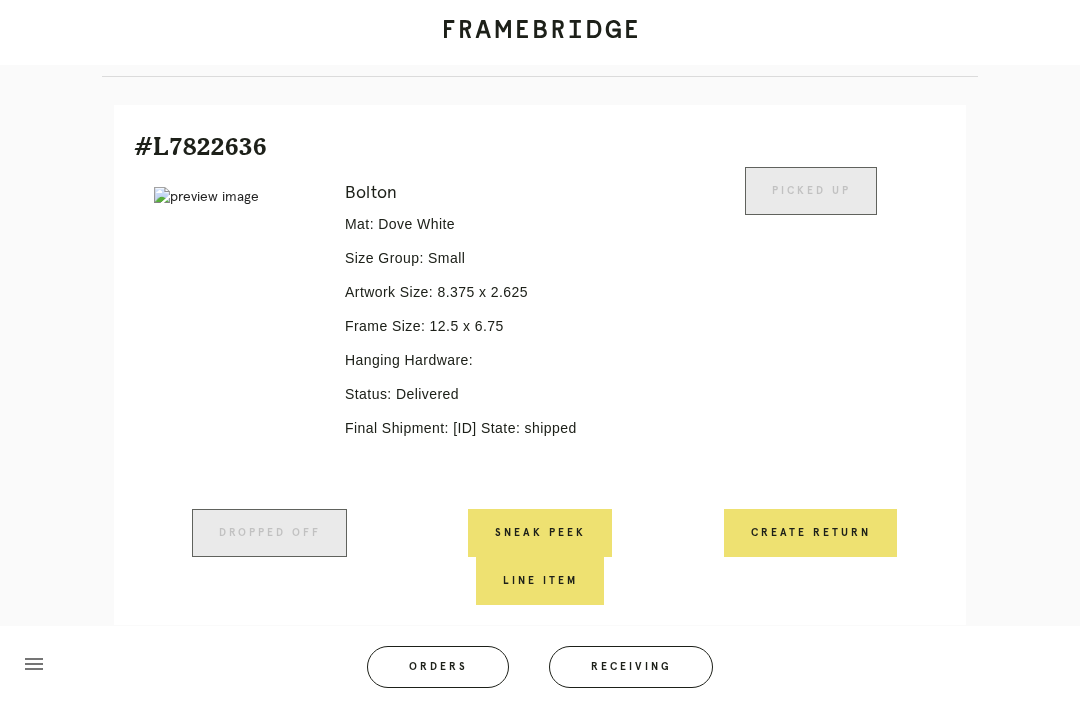 click on "Create Return" at bounding box center (810, 533) 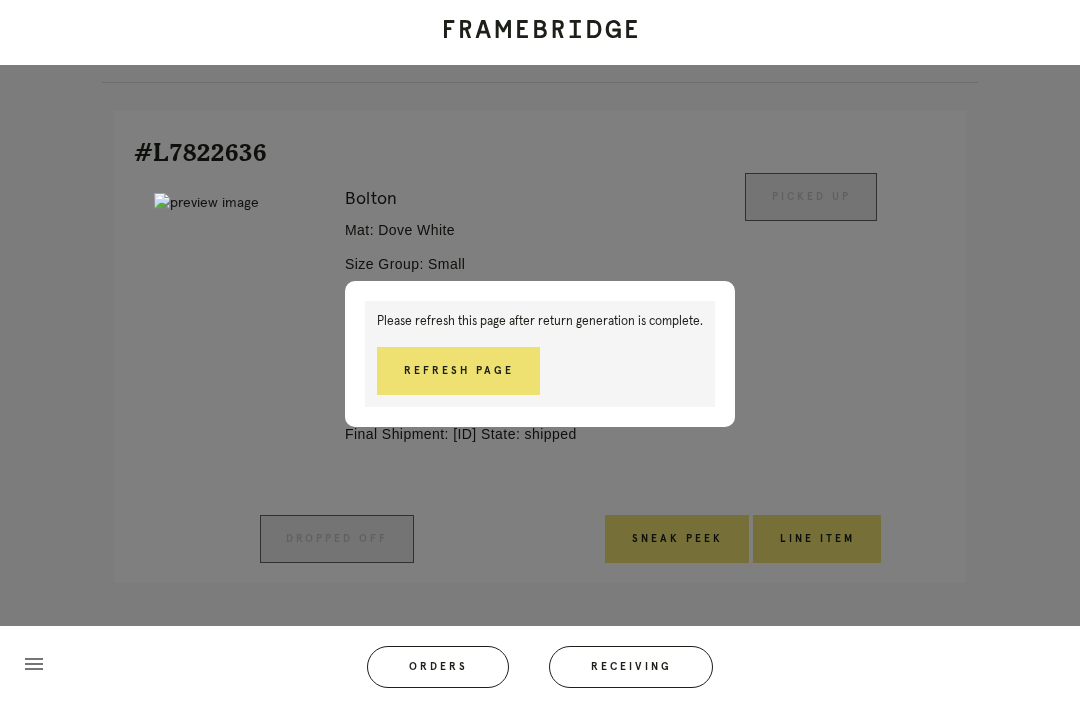 scroll, scrollTop: 442, scrollLeft: 0, axis: vertical 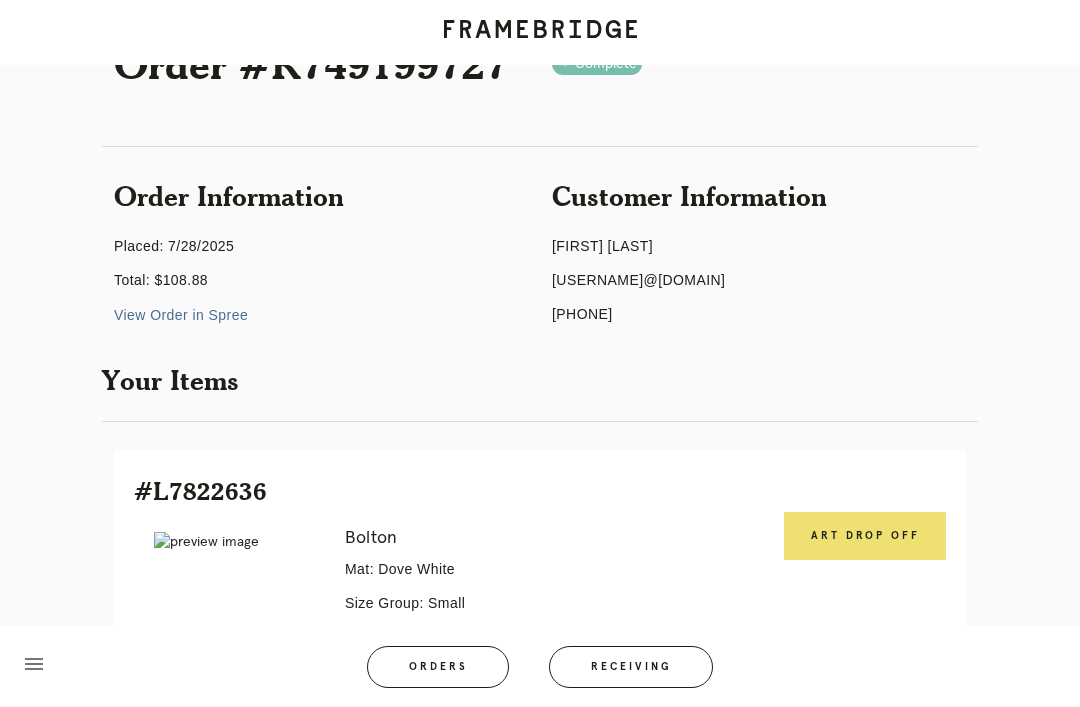 click on "Art drop off" at bounding box center (865, 536) 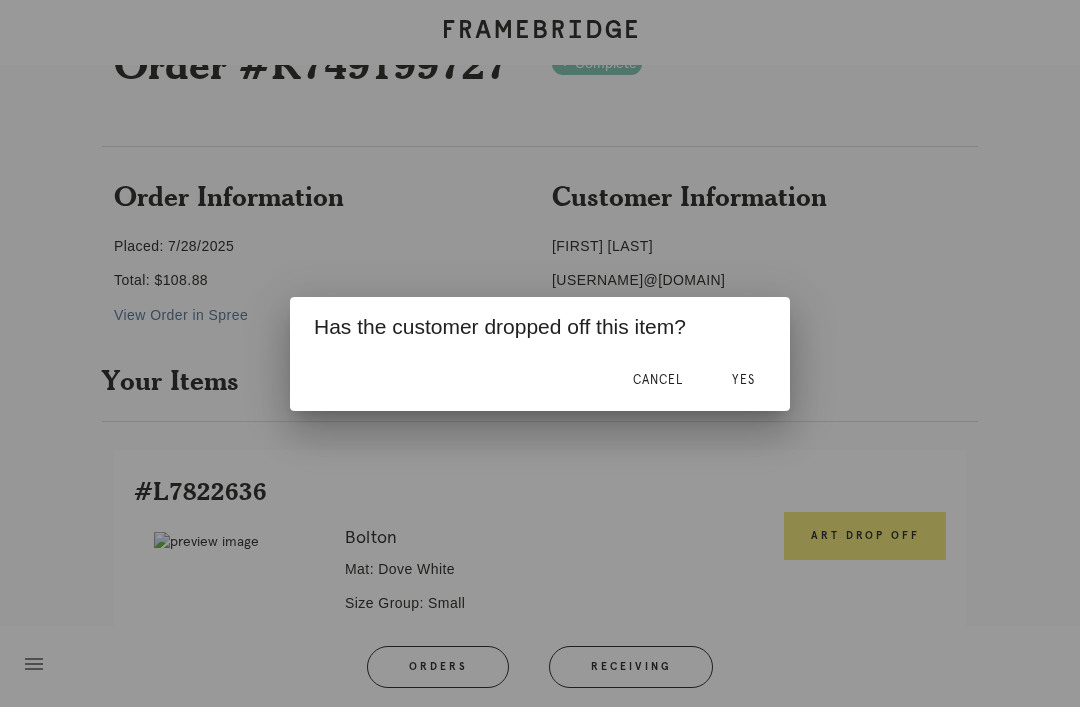 click on "Yes" at bounding box center [743, 380] 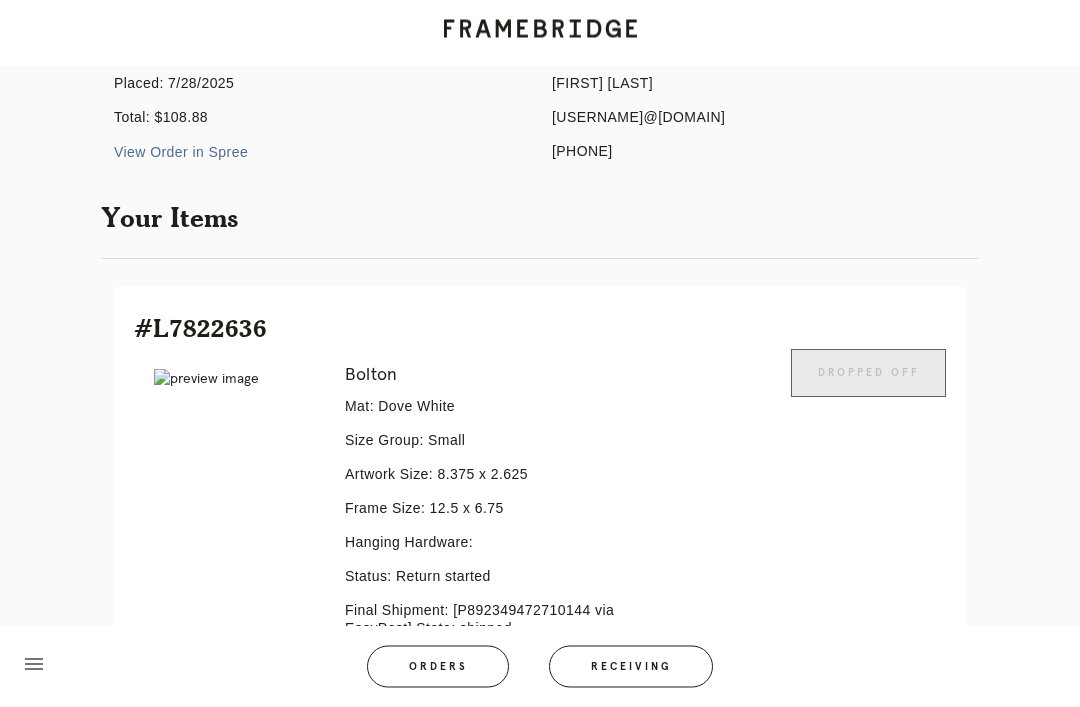 scroll, scrollTop: 442, scrollLeft: 0, axis: vertical 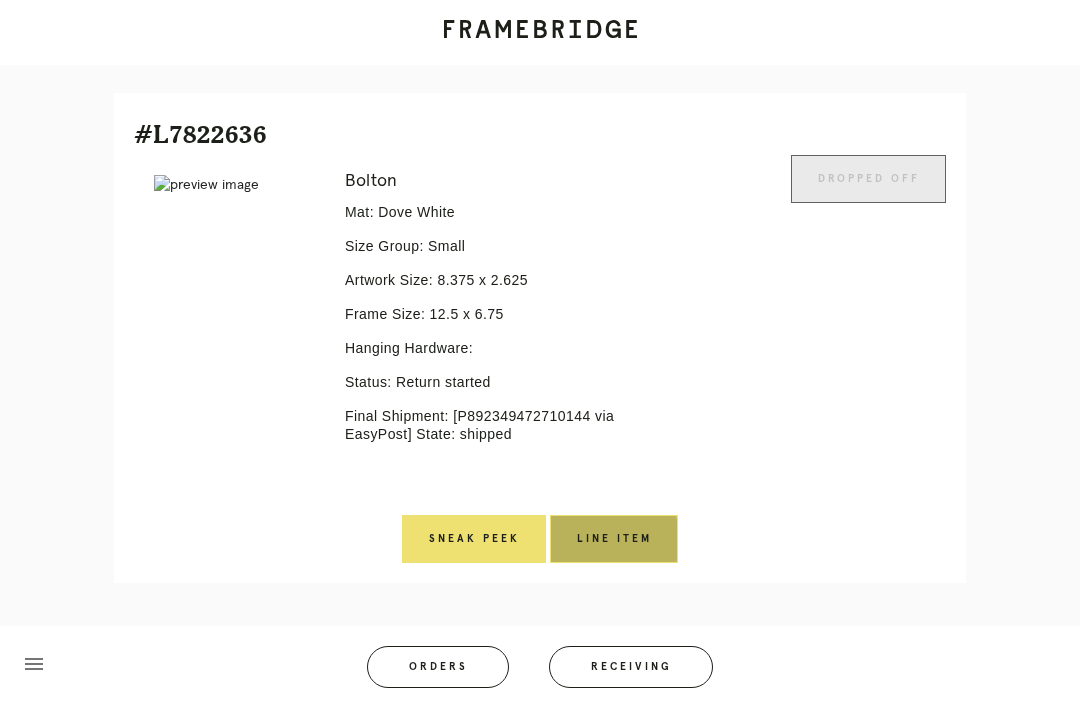 click on "Line Item" at bounding box center (614, 539) 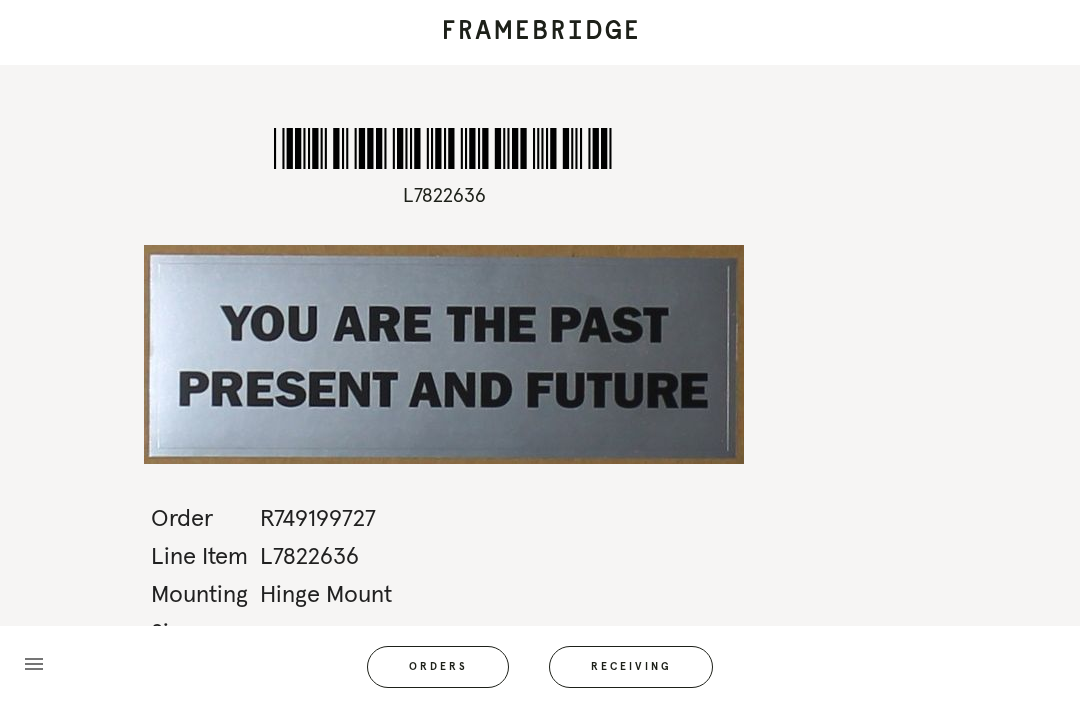 scroll, scrollTop: 0, scrollLeft: 0, axis: both 